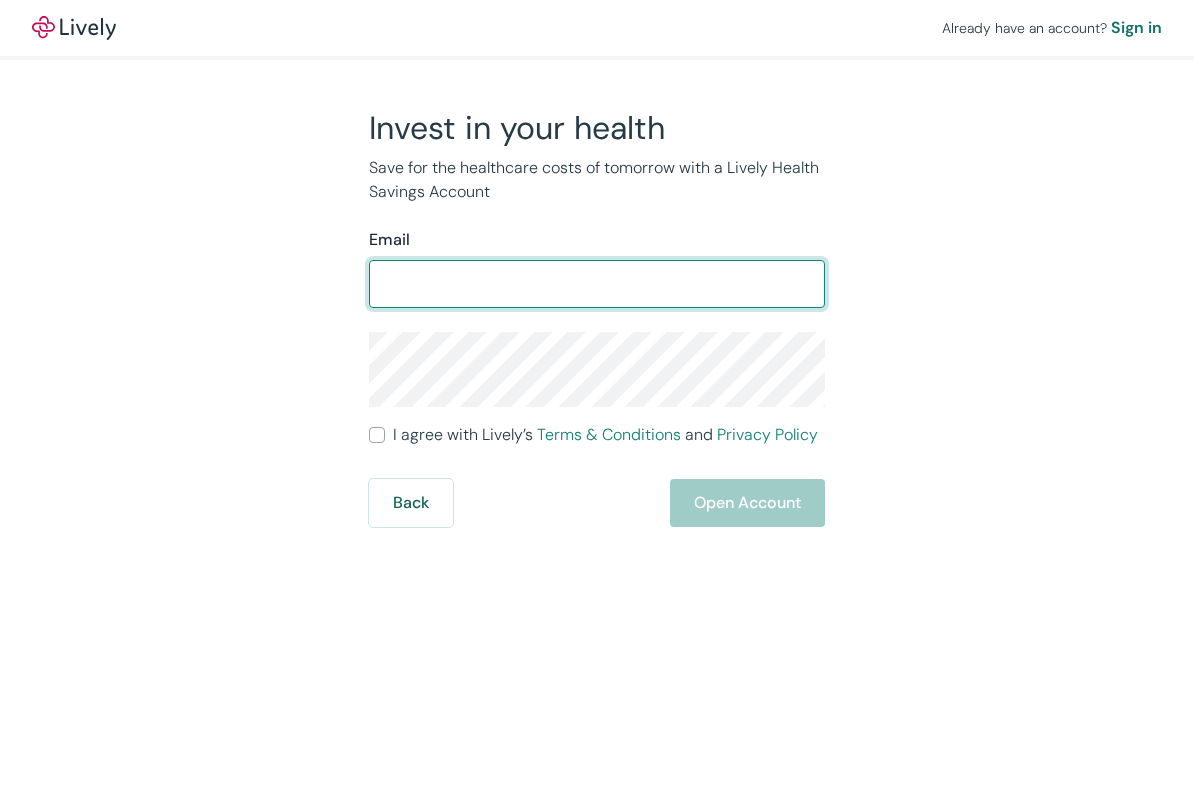 scroll, scrollTop: 0, scrollLeft: 0, axis: both 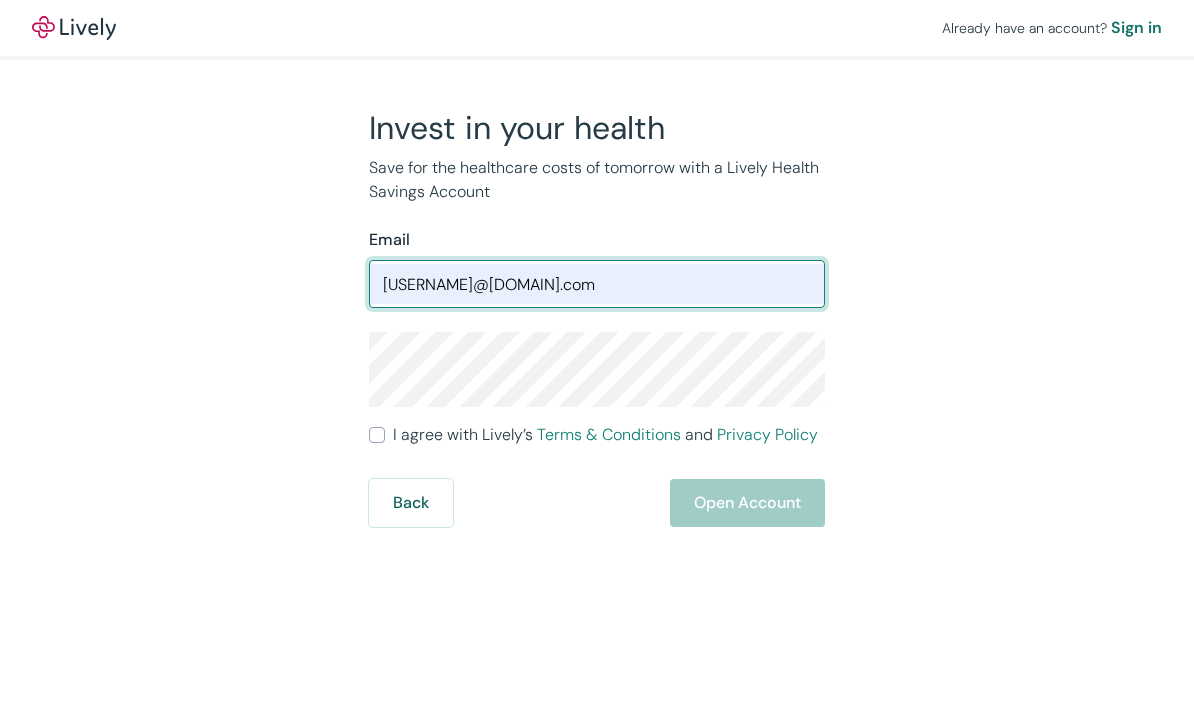 click on "[USERNAME]@[DOMAIN].com" at bounding box center [597, 284] 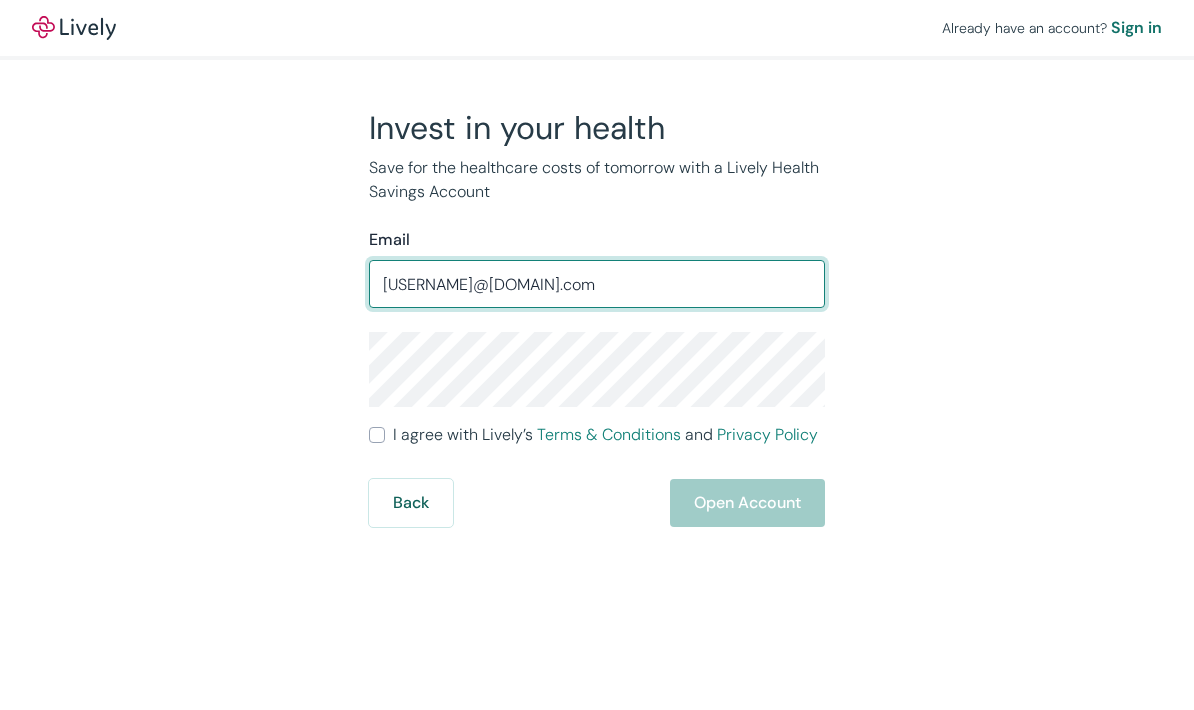 type on "[USERNAME]@[DOMAIN].com" 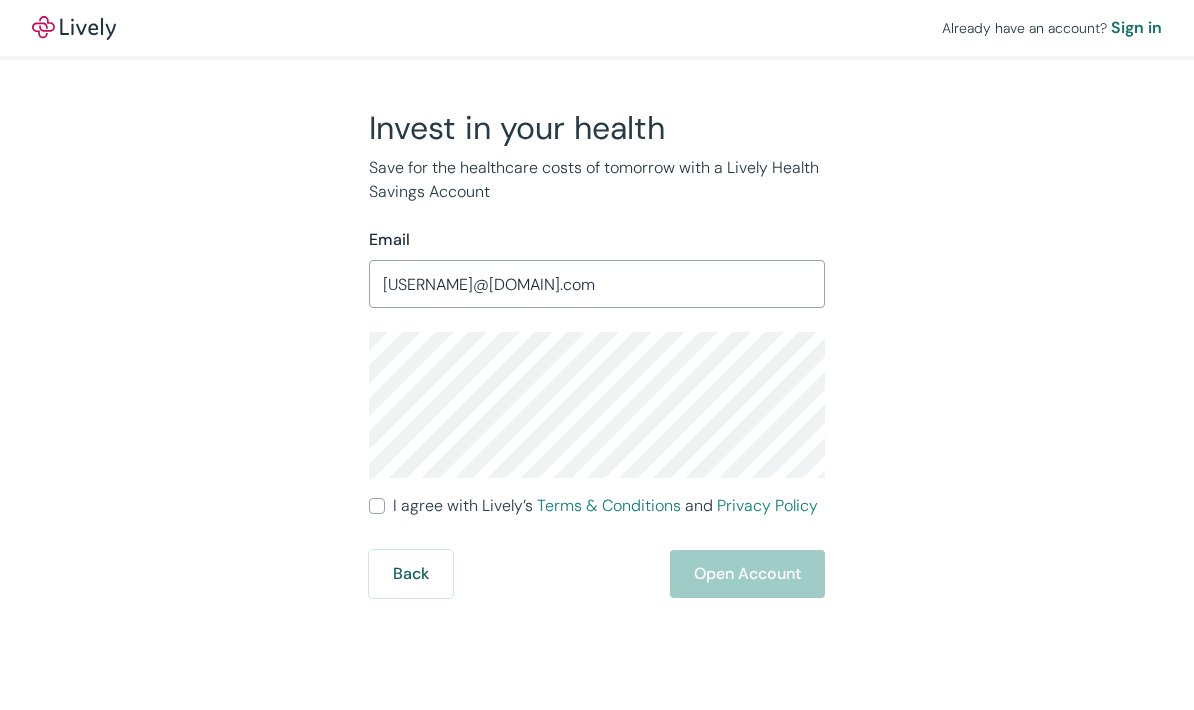 click on "I agree with Lively’s   Terms & Conditions   and   Privacy Policy" at bounding box center [605, 506] 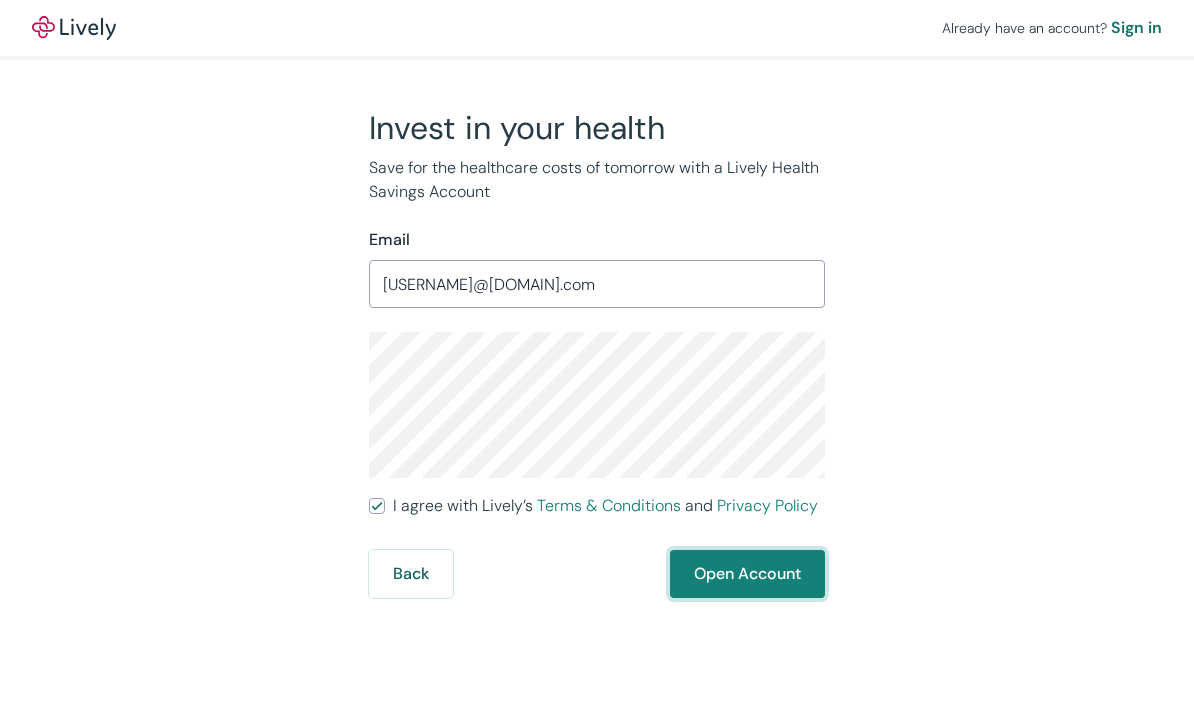 click on "Open Account" at bounding box center [747, 574] 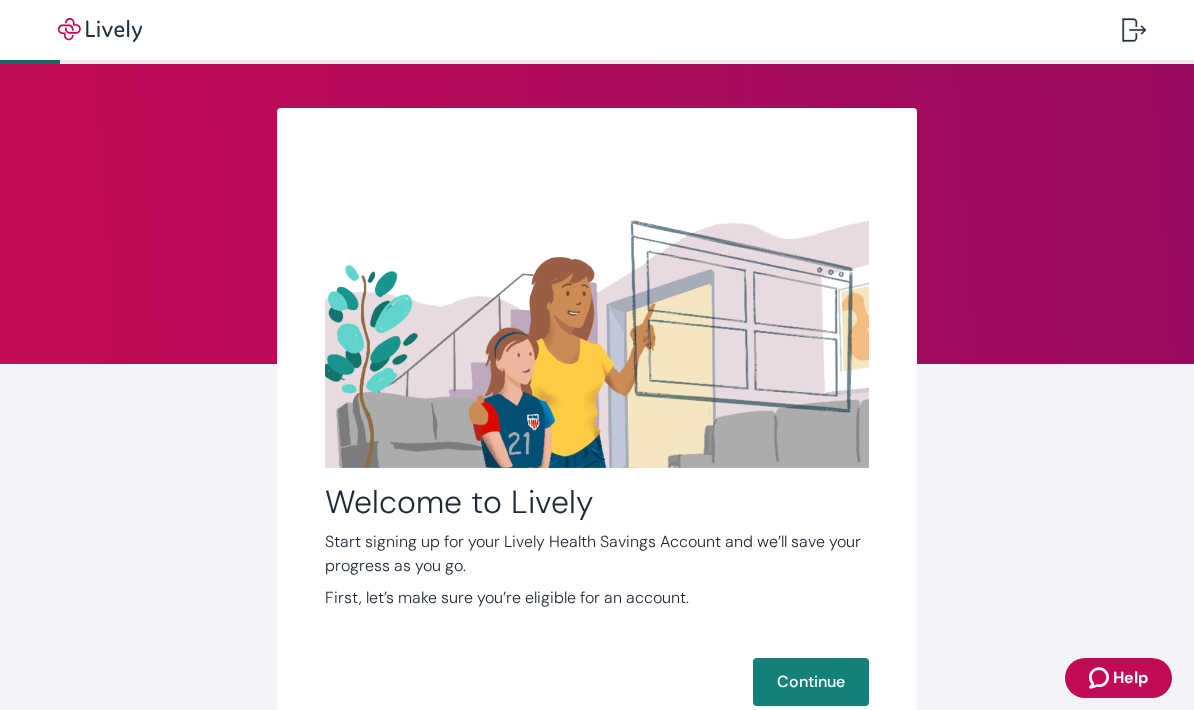 scroll, scrollTop: 0, scrollLeft: 0, axis: both 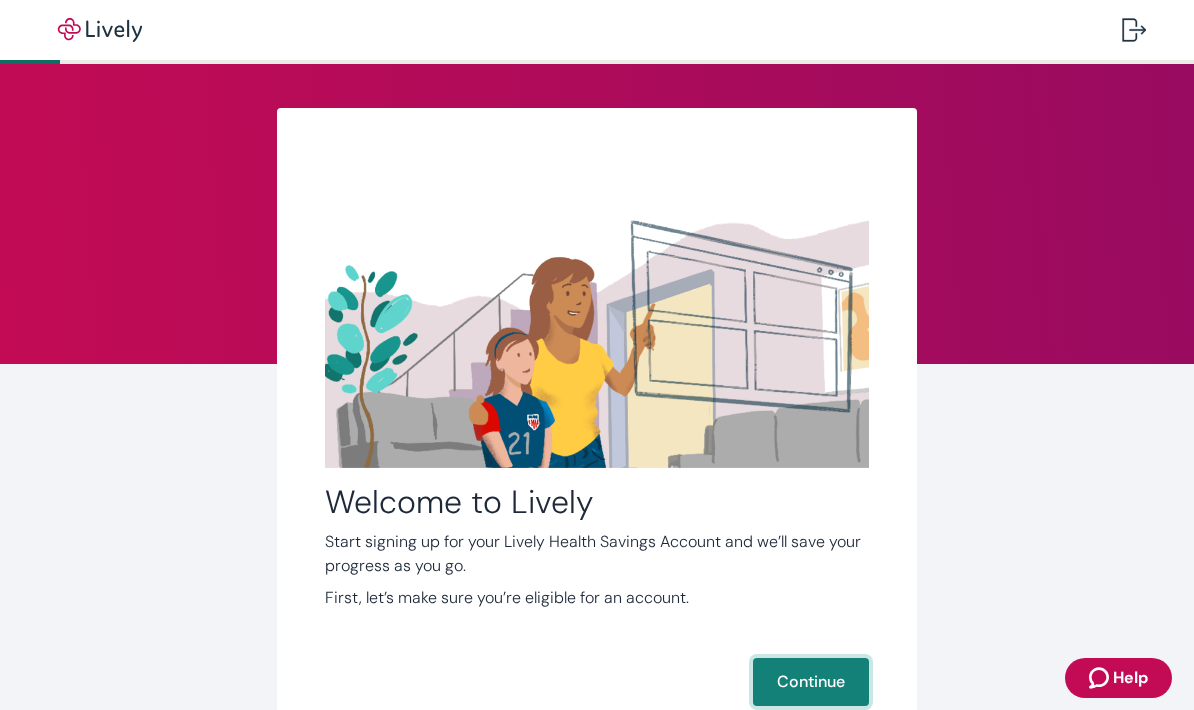 click on "Continue" at bounding box center [811, 682] 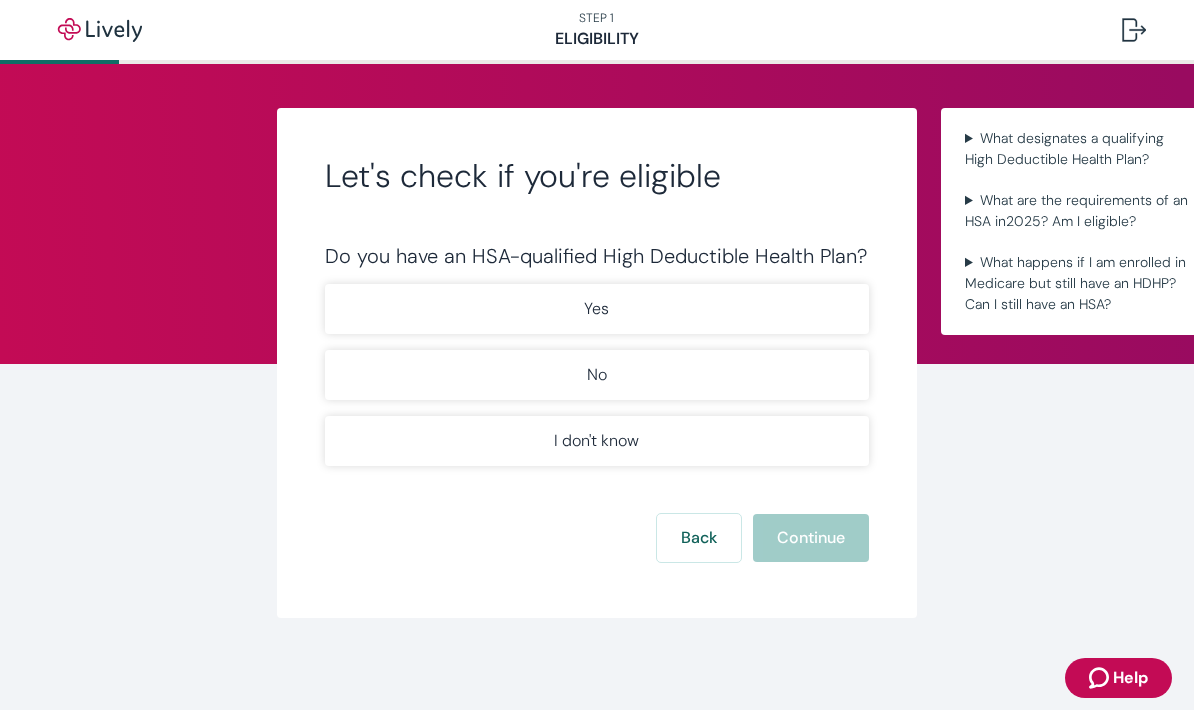 scroll, scrollTop: 0, scrollLeft: 0, axis: both 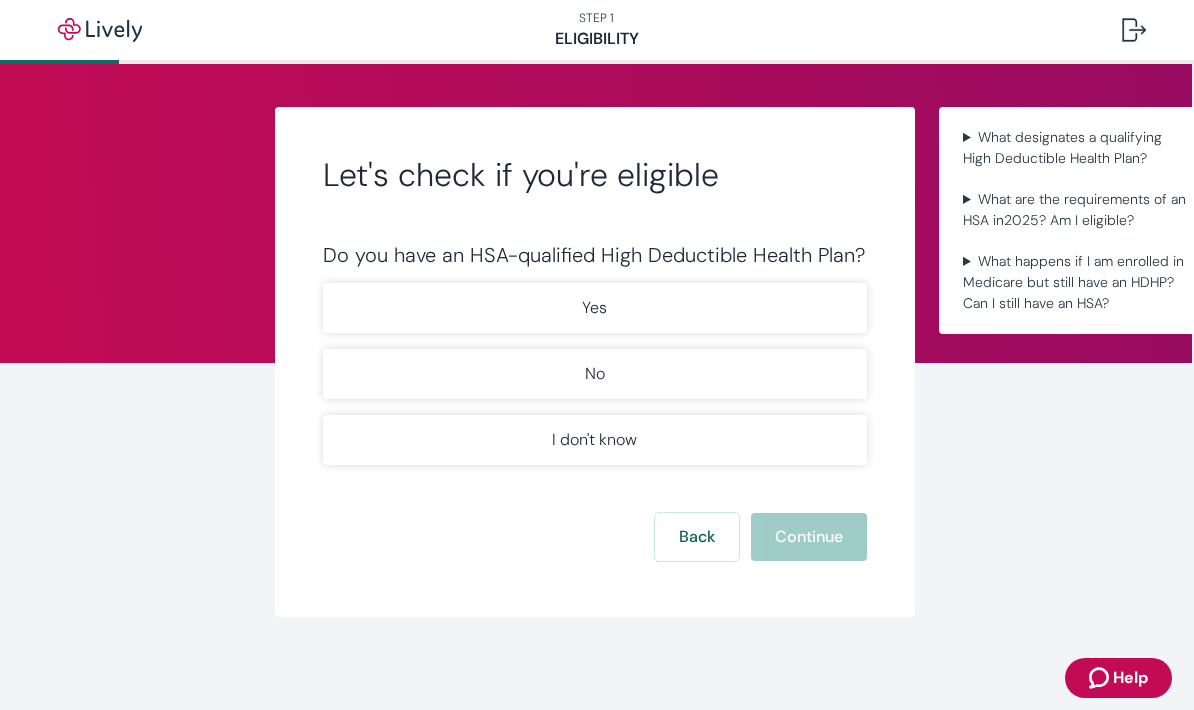 click on "Back Continue" at bounding box center (595, 537) 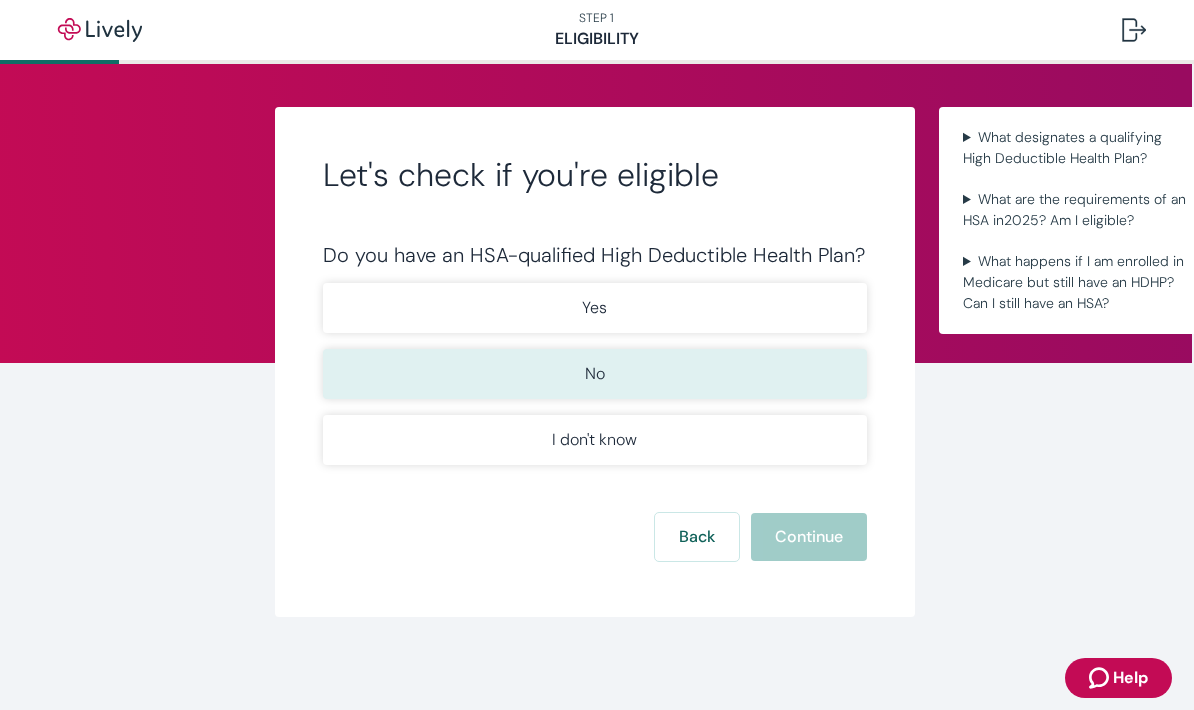 click on "No" at bounding box center (595, 374) 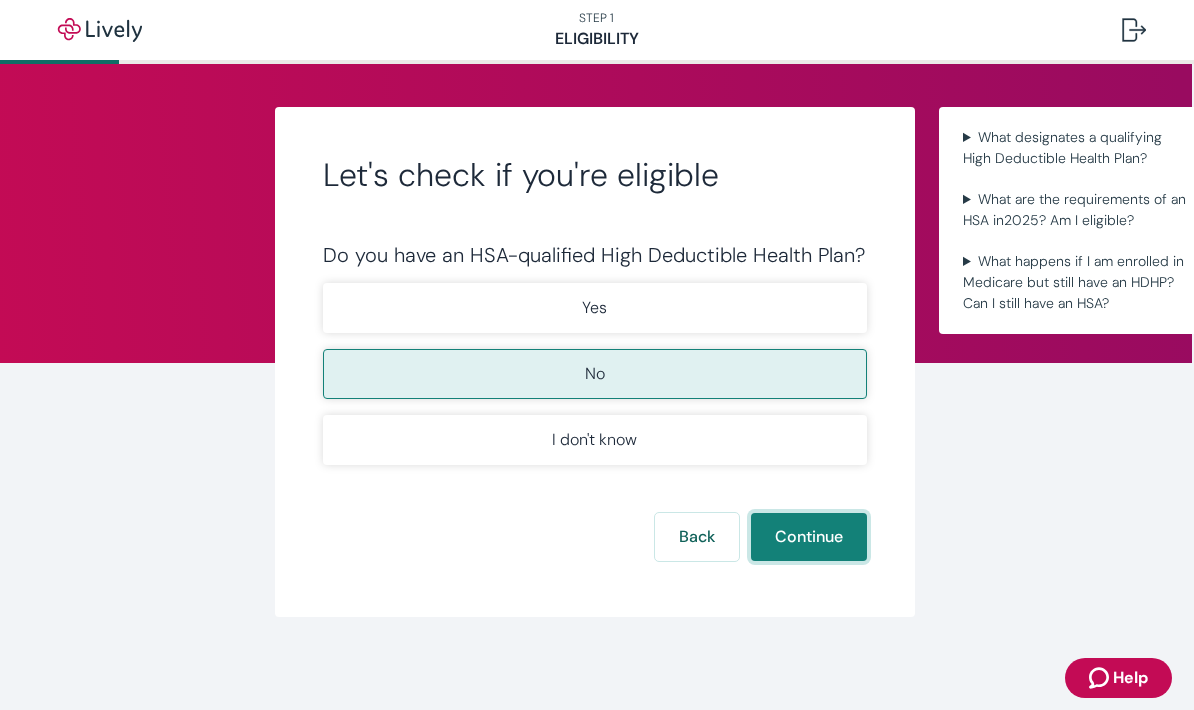 click on "Continue" at bounding box center (809, 537) 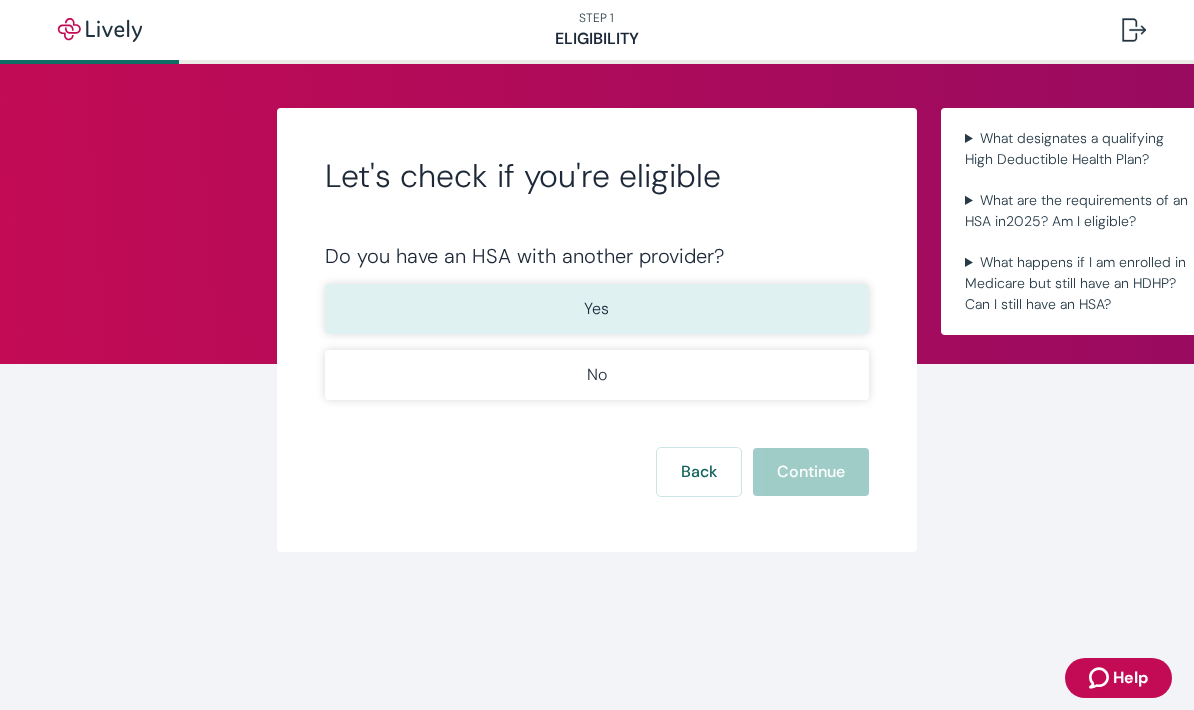 click on "Yes" at bounding box center [597, 309] 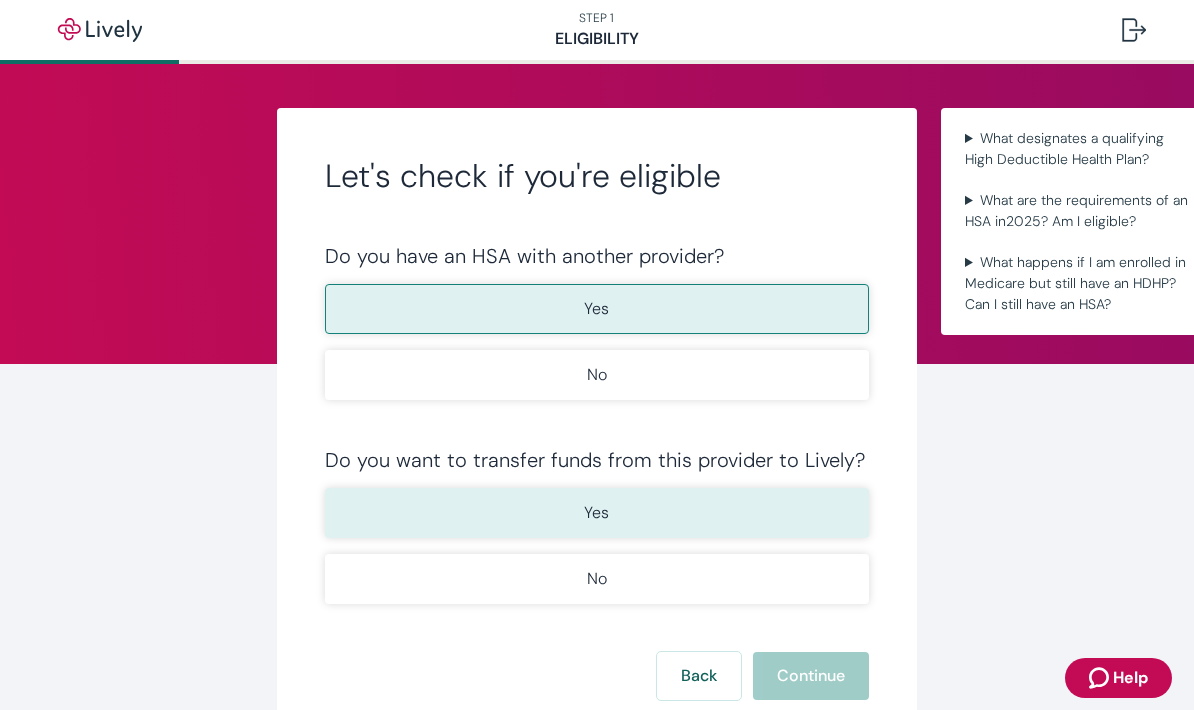 click on "Yes" at bounding box center [597, 513] 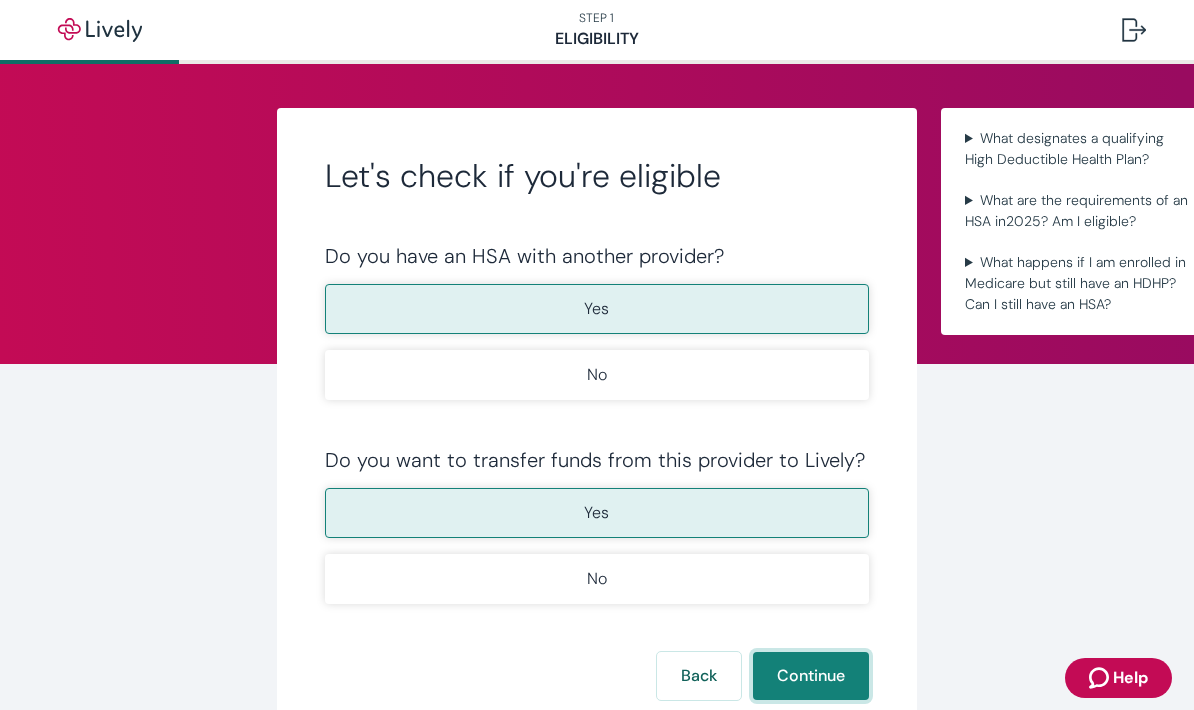 click on "Continue" at bounding box center (811, 676) 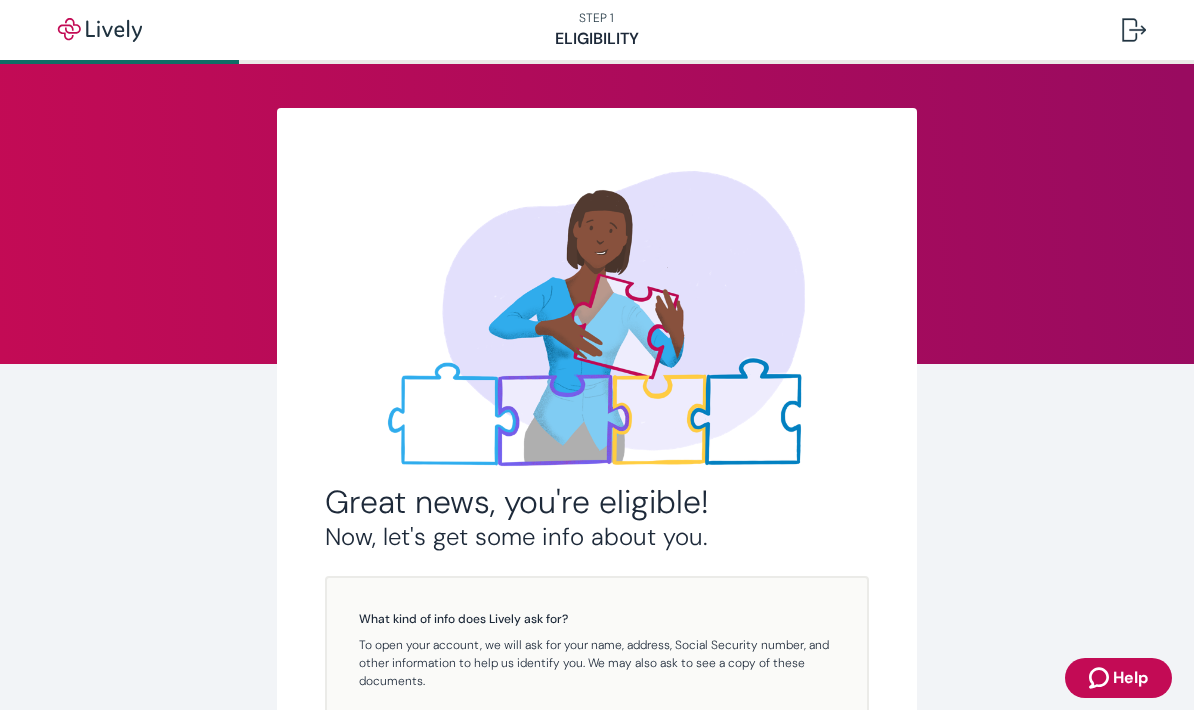 scroll, scrollTop: 358, scrollLeft: 0, axis: vertical 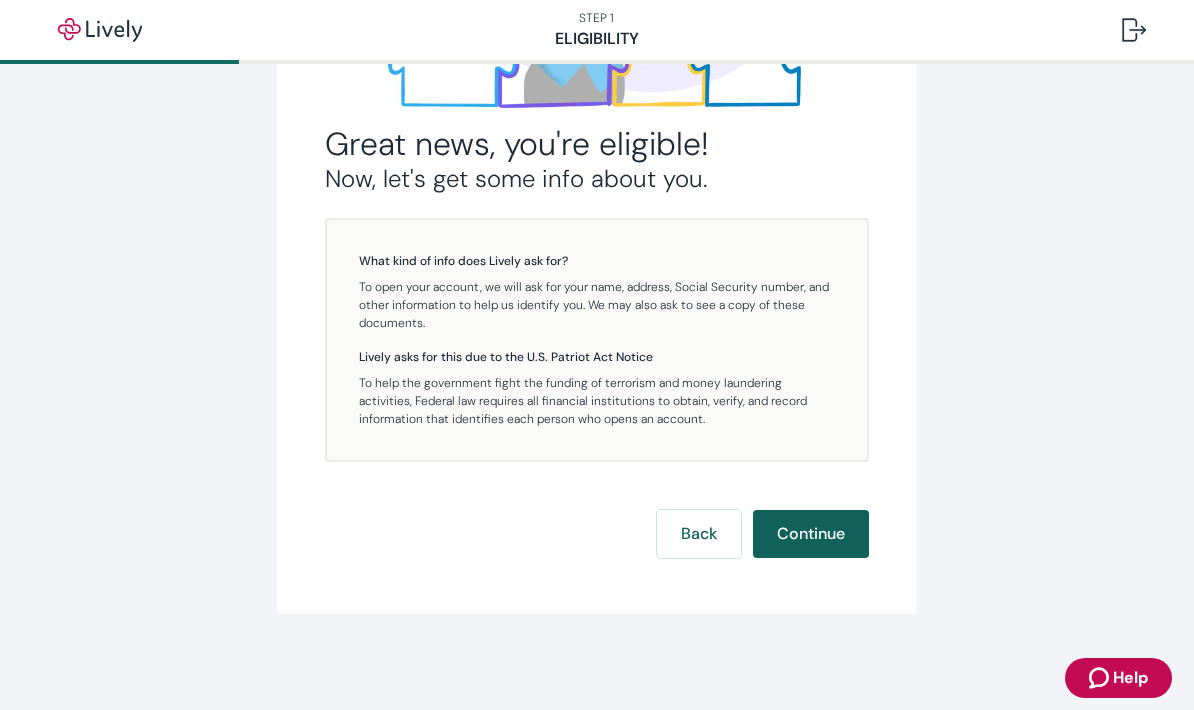 click on "Continue" at bounding box center [811, 534] 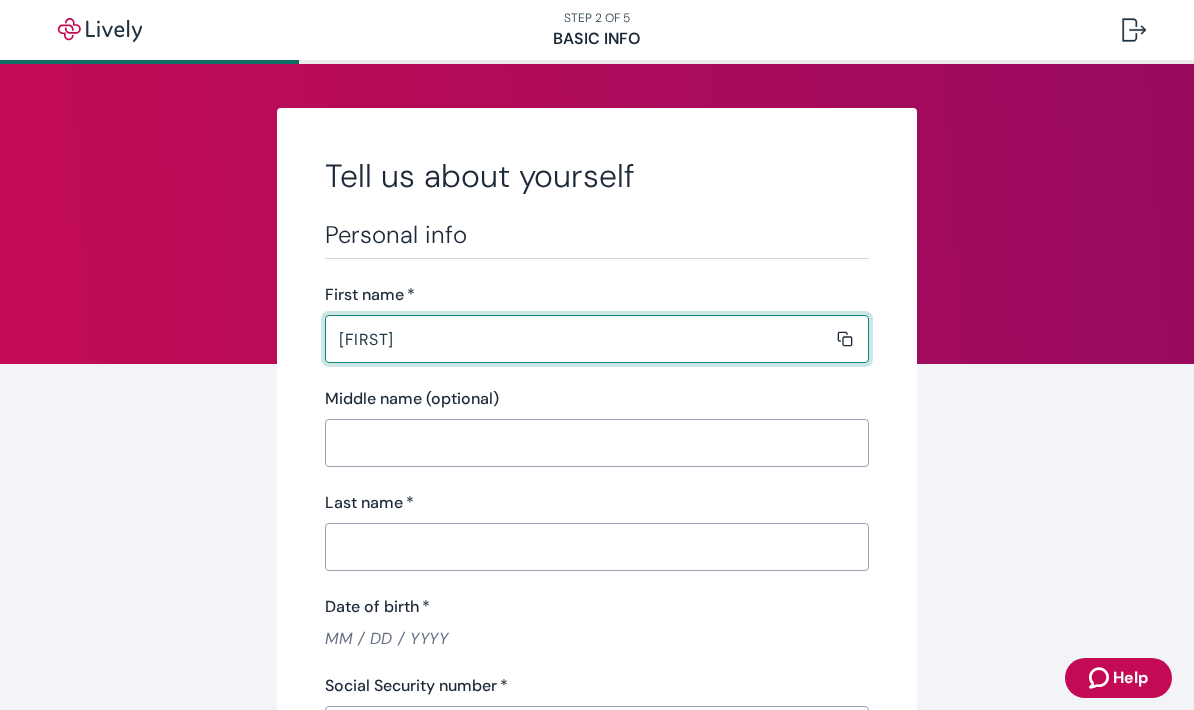 scroll, scrollTop: 0, scrollLeft: 0, axis: both 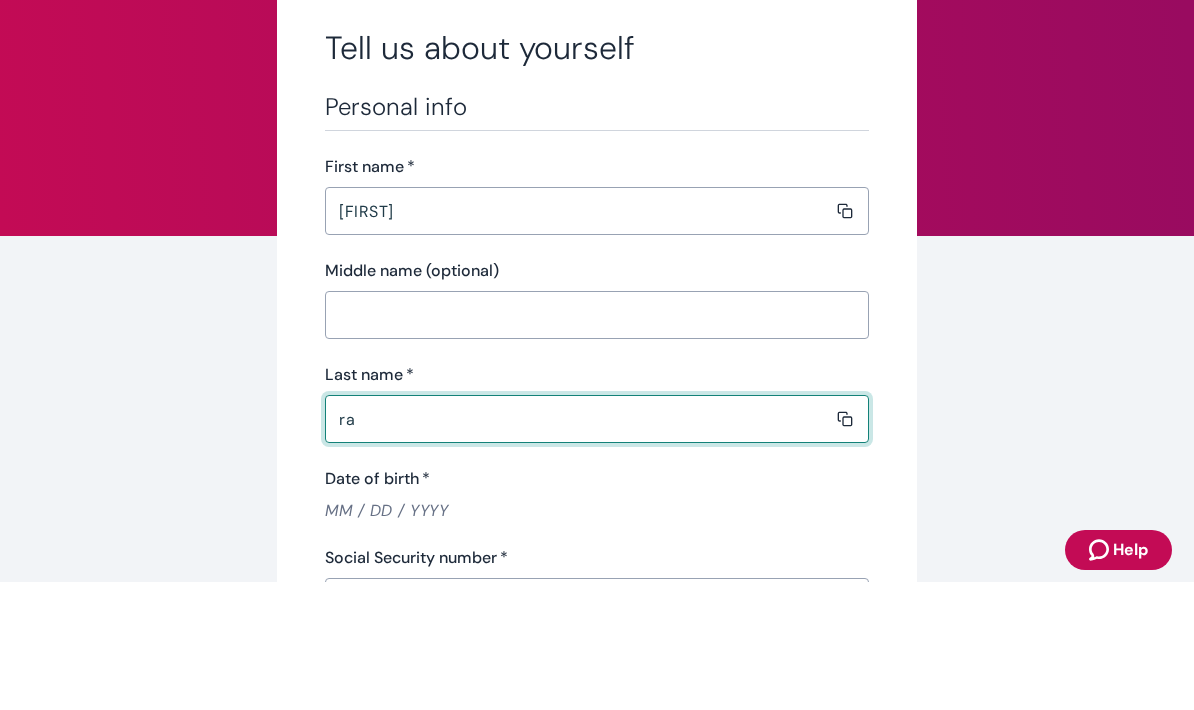 type on "r" 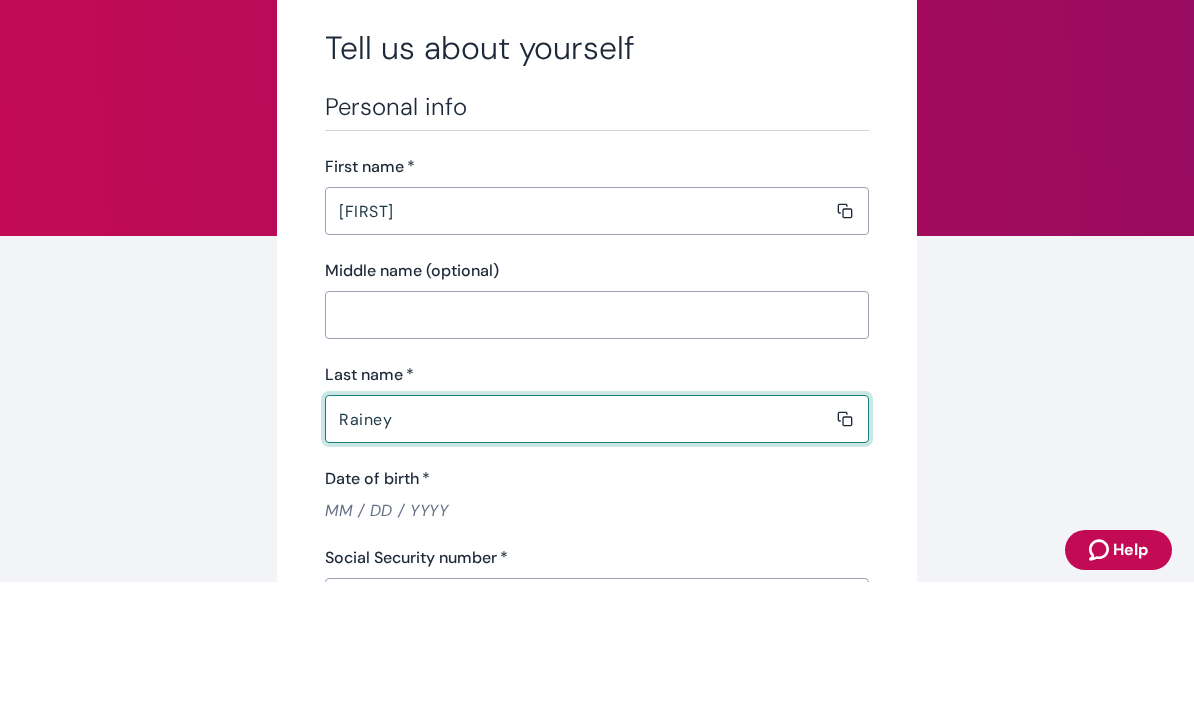 type on "Rainey" 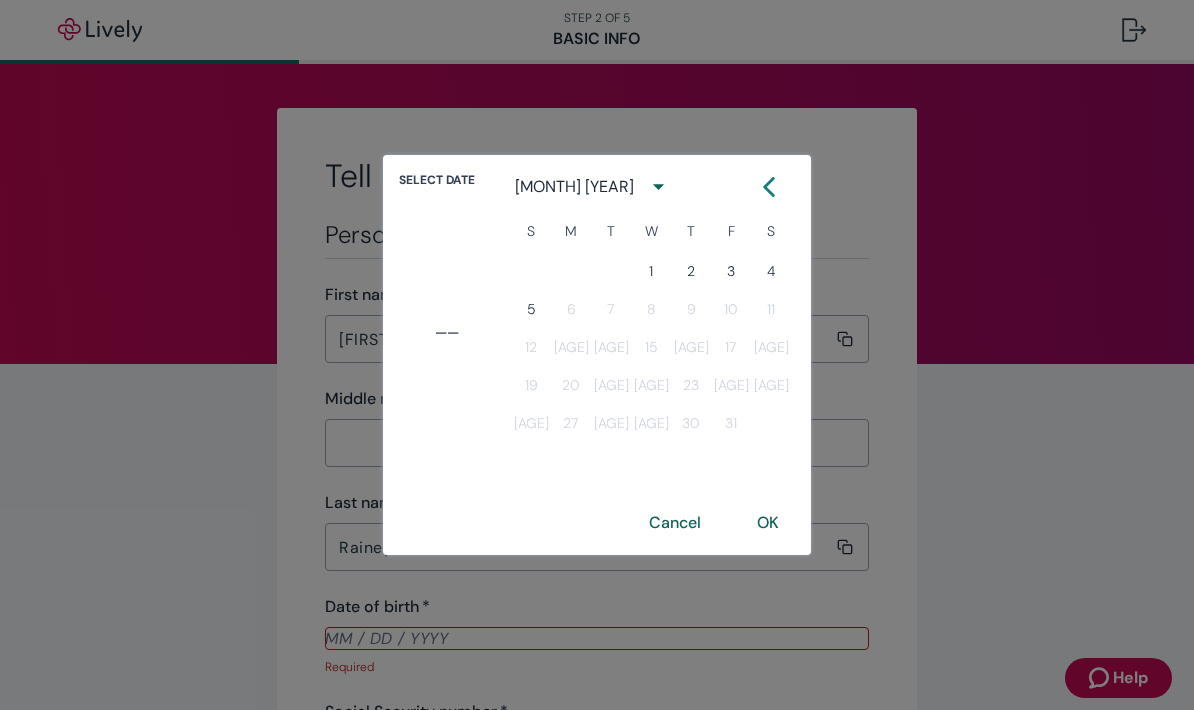 type 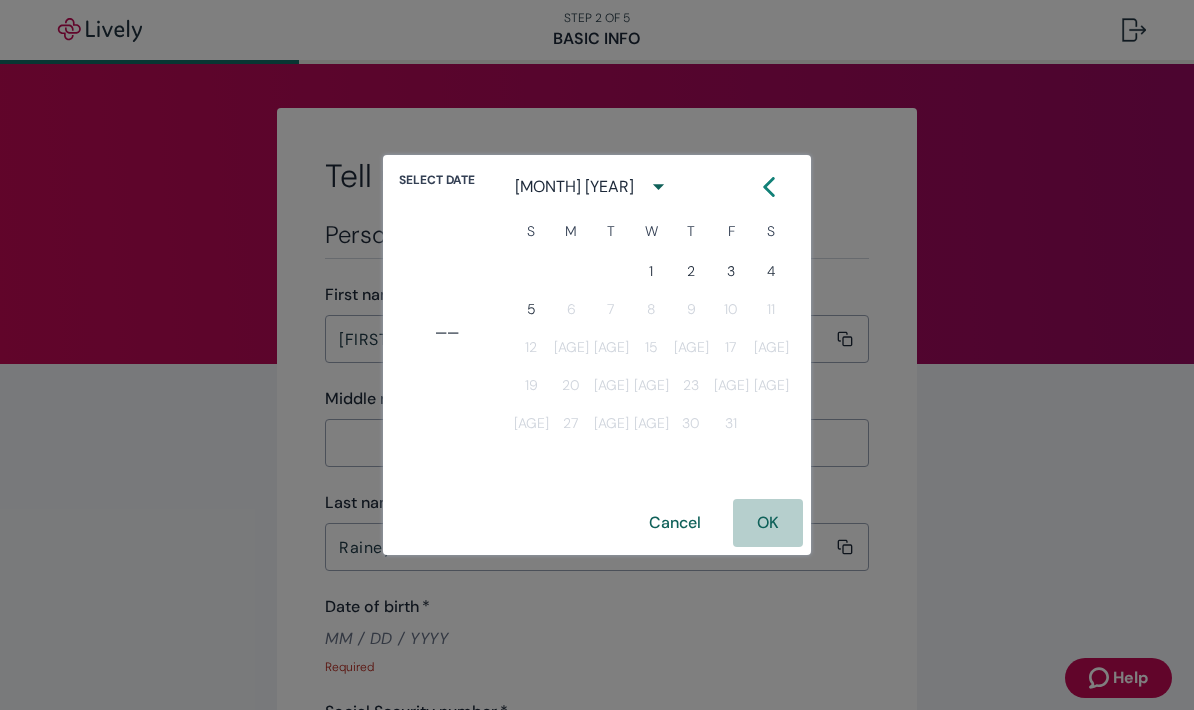 click on "OK" at bounding box center [768, 523] 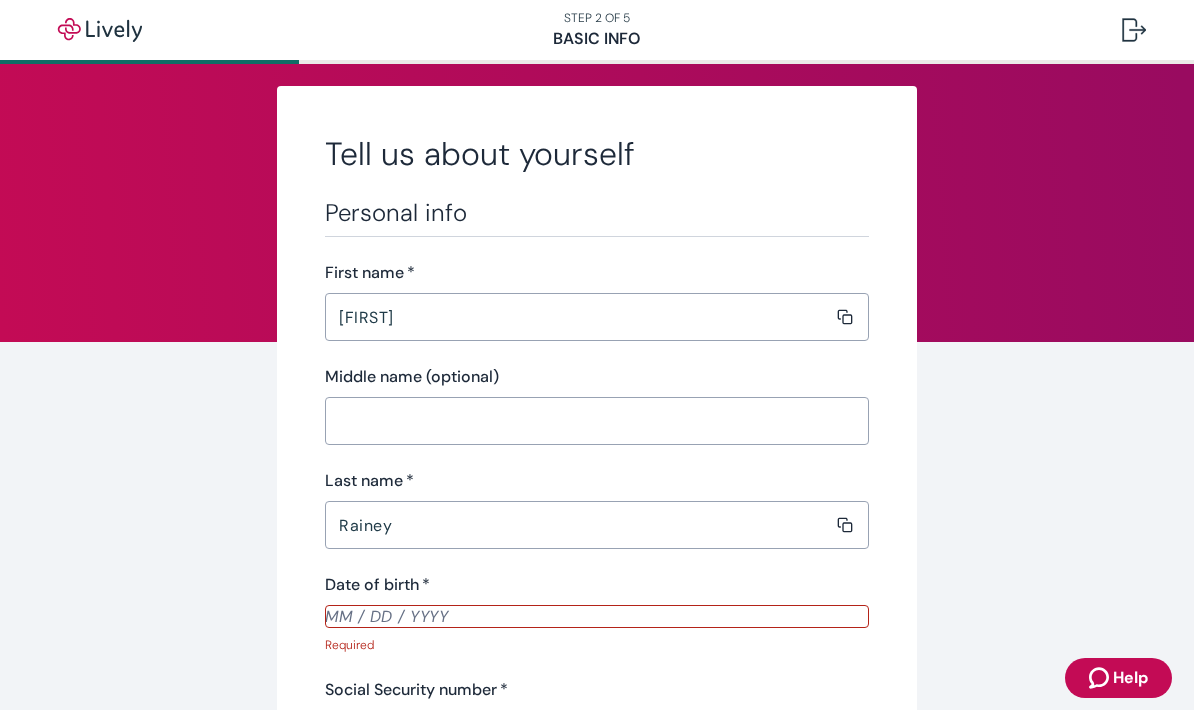 scroll, scrollTop: 10, scrollLeft: 0, axis: vertical 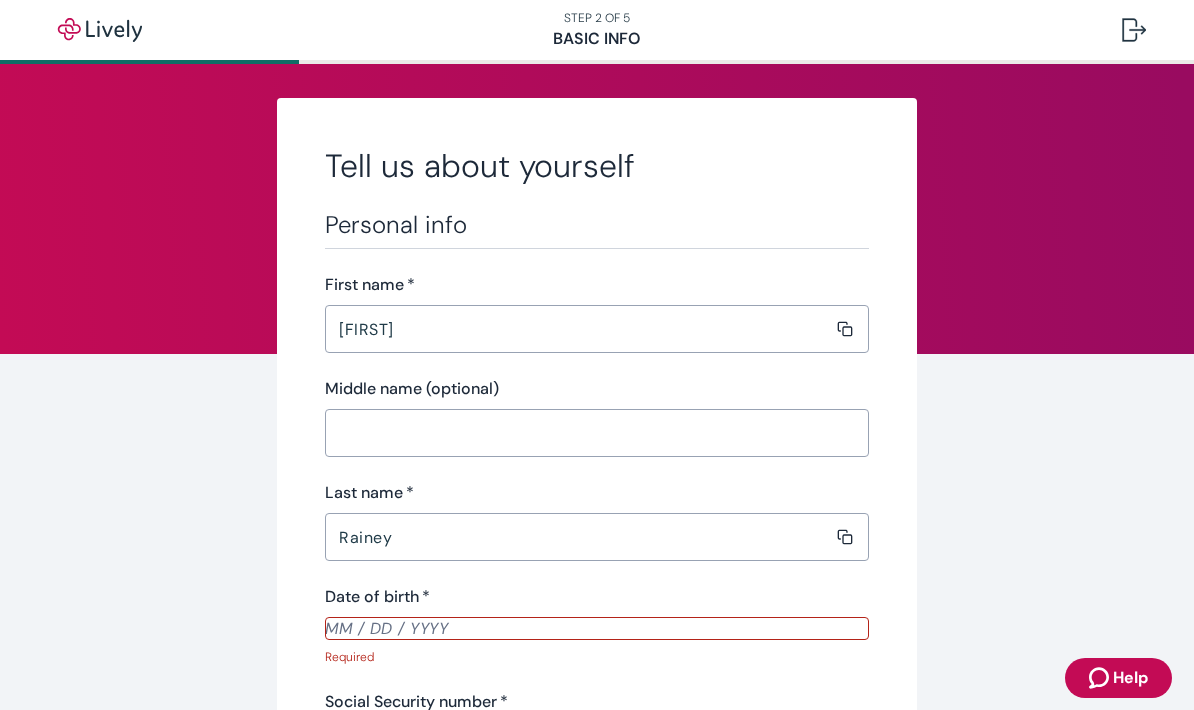 click on "Date of birth   *" at bounding box center [597, 628] 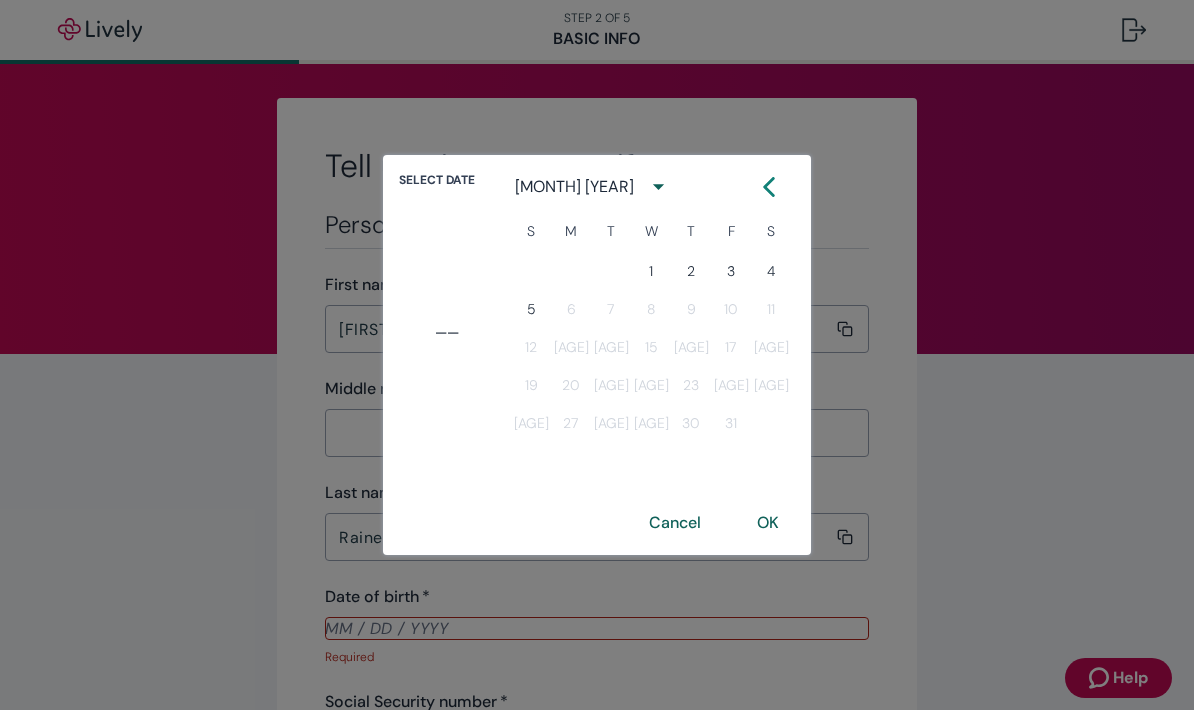 click on "Select date –– [MONTH] [YEAR] S M T W T F S 1 2 3 4 5 6 7 8 9 10 11 12 13 14 15 16 17 18 19 20 21 22 23 24 25 26 27 28 29 30 31 Cancel OK" at bounding box center [597, 355] 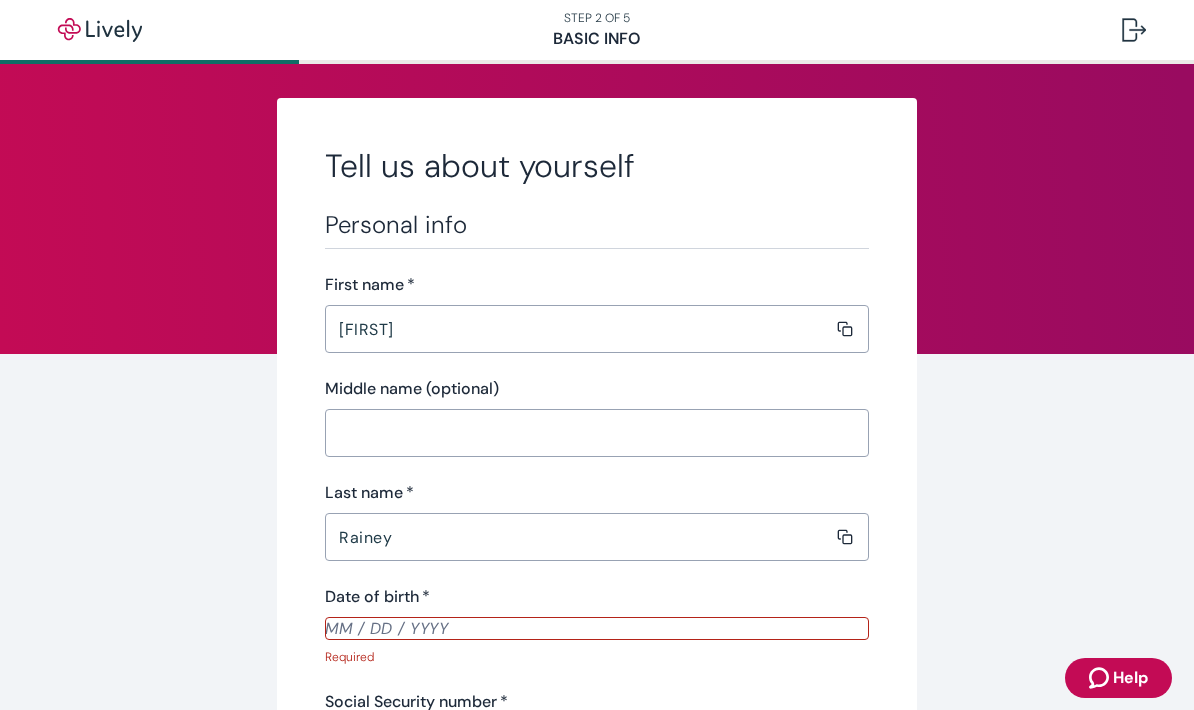 click on "Date of birth   *" at bounding box center (597, 628) 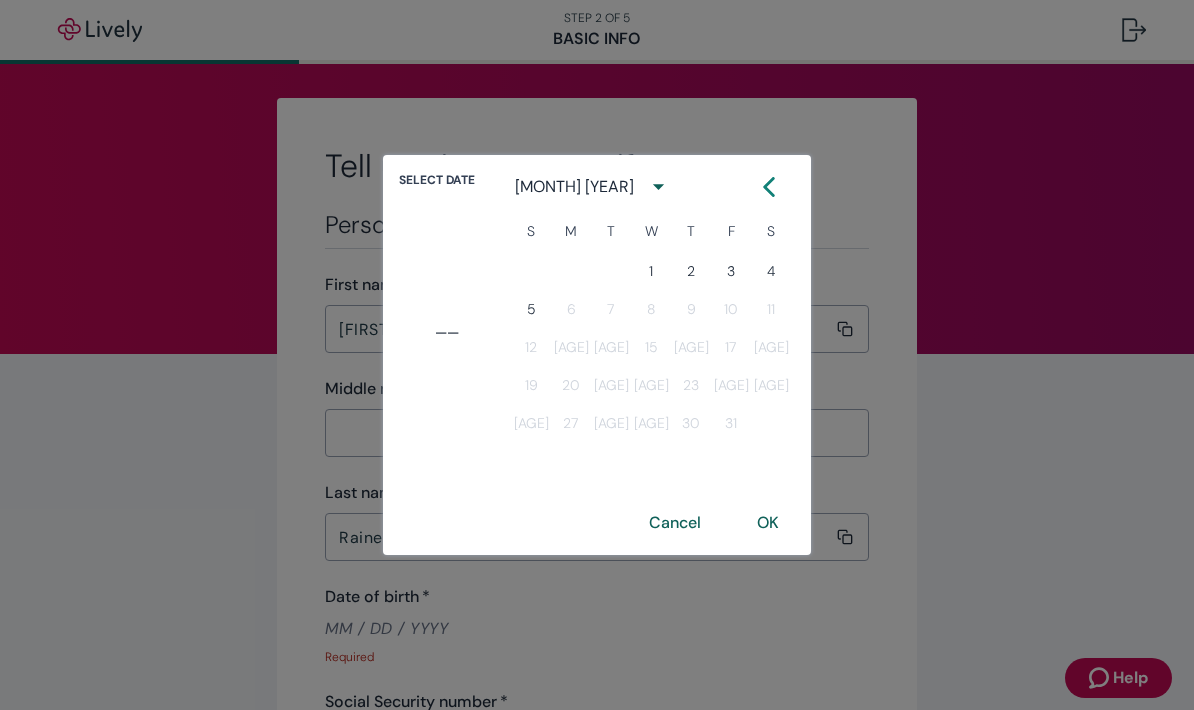 click at bounding box center (769, 187) 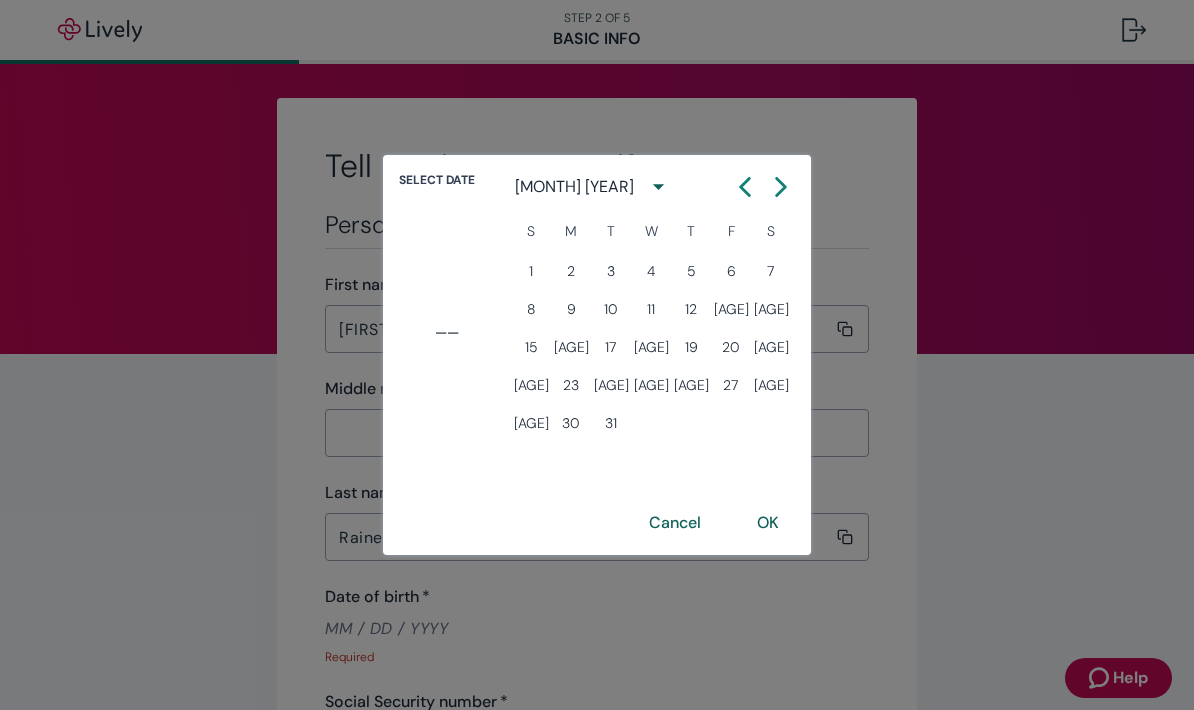 click 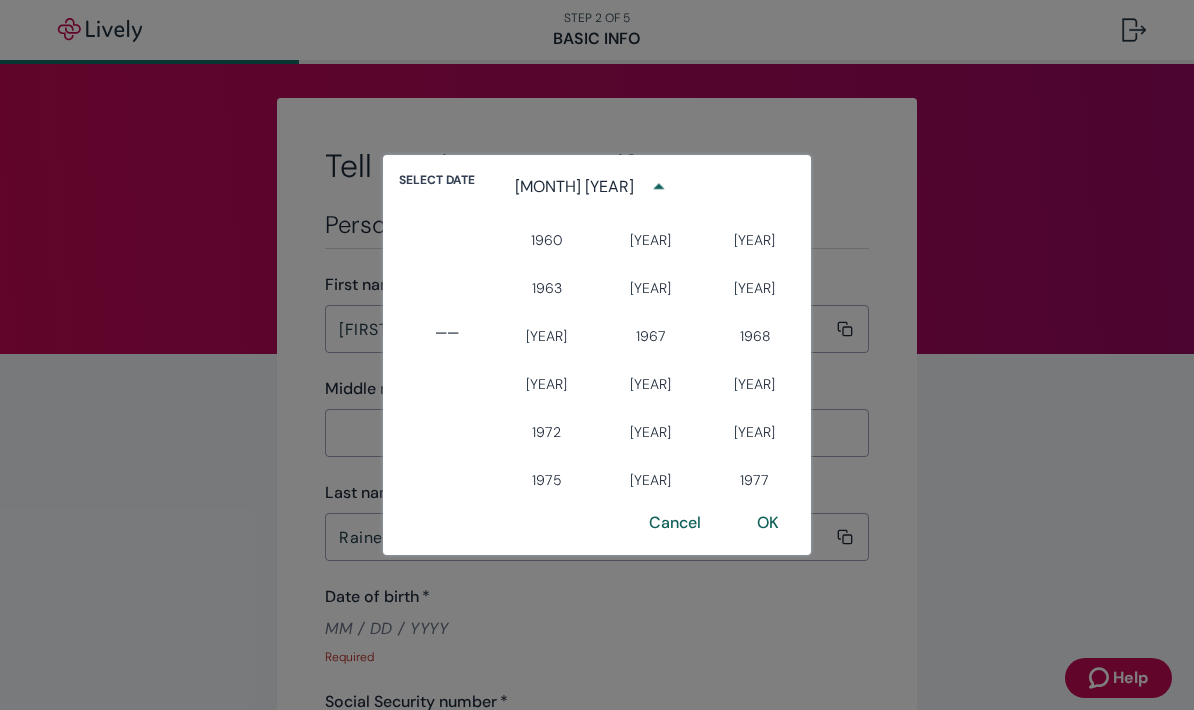 scroll, scrollTop: 904, scrollLeft: 0, axis: vertical 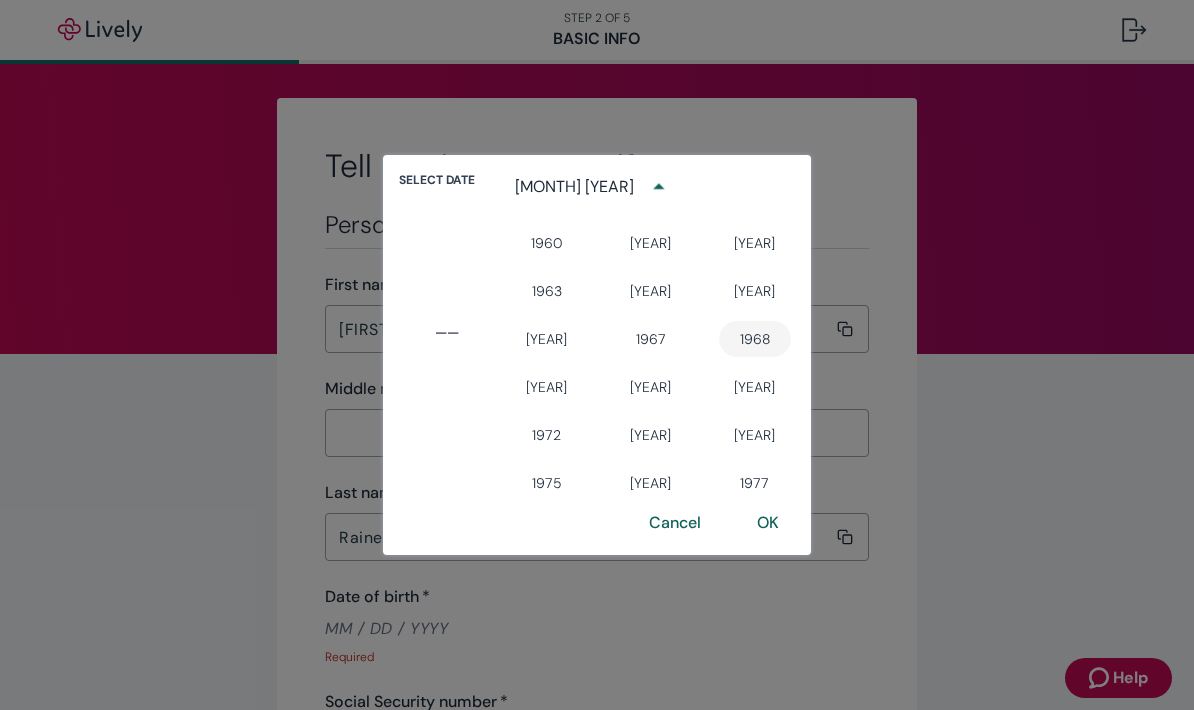 click on "1968" at bounding box center (755, 339) 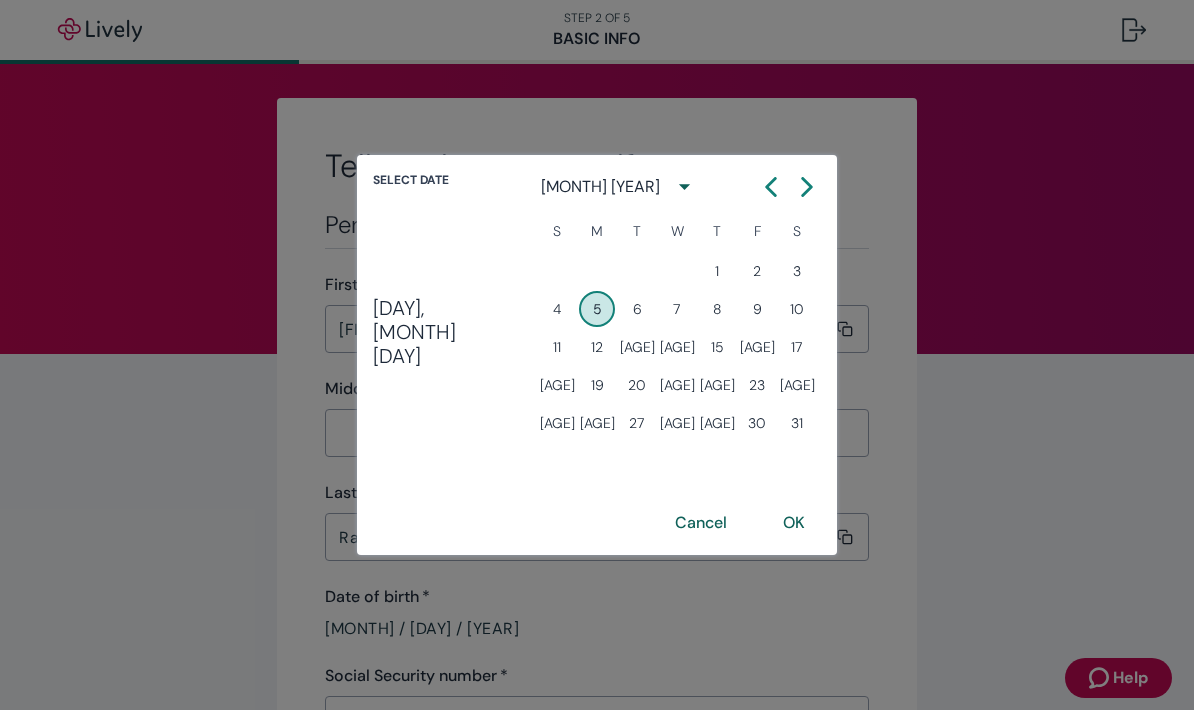 click 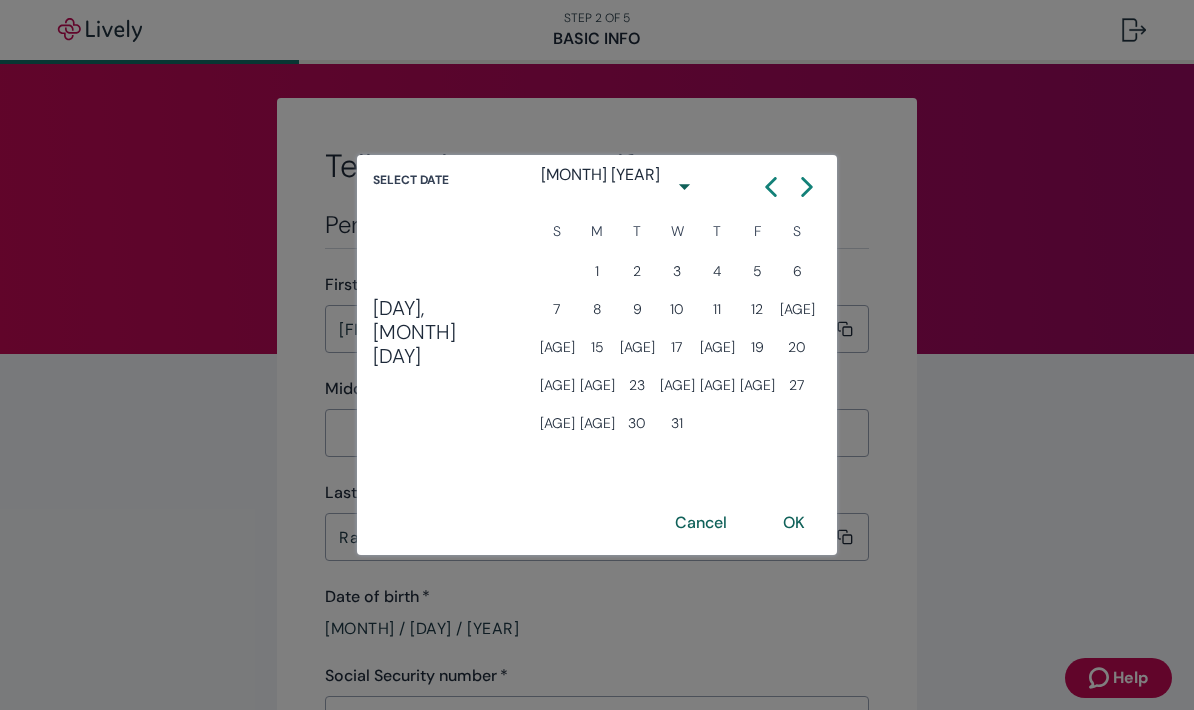 click 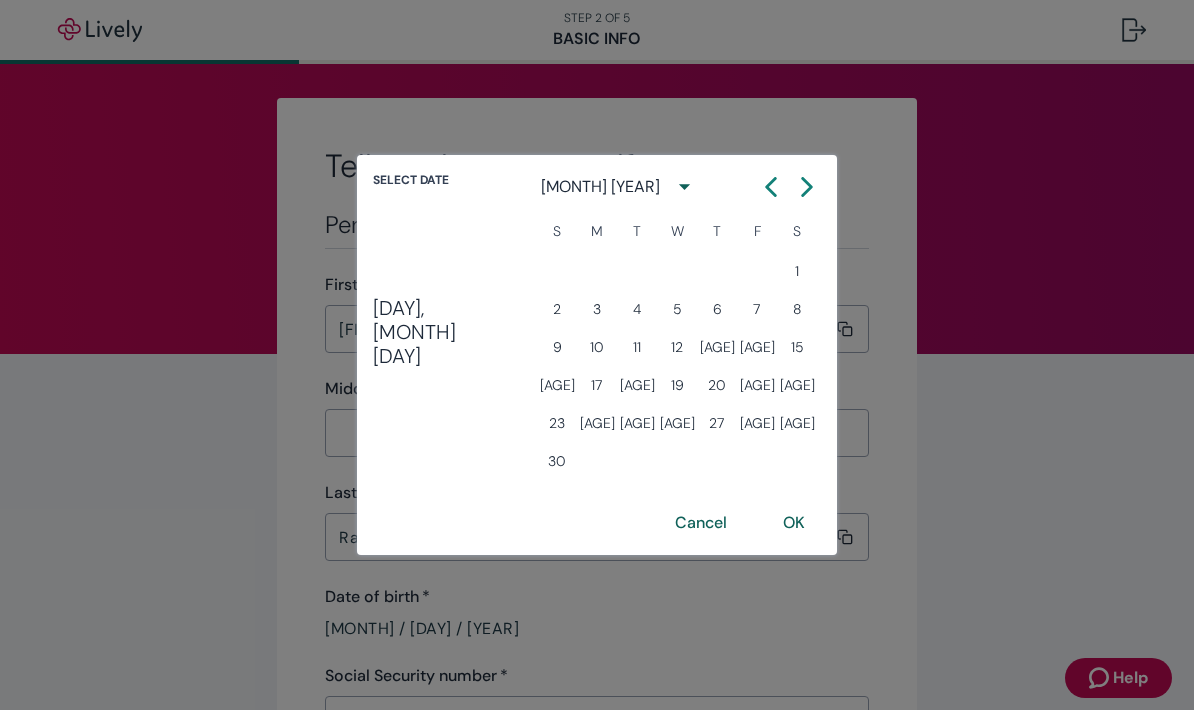 click 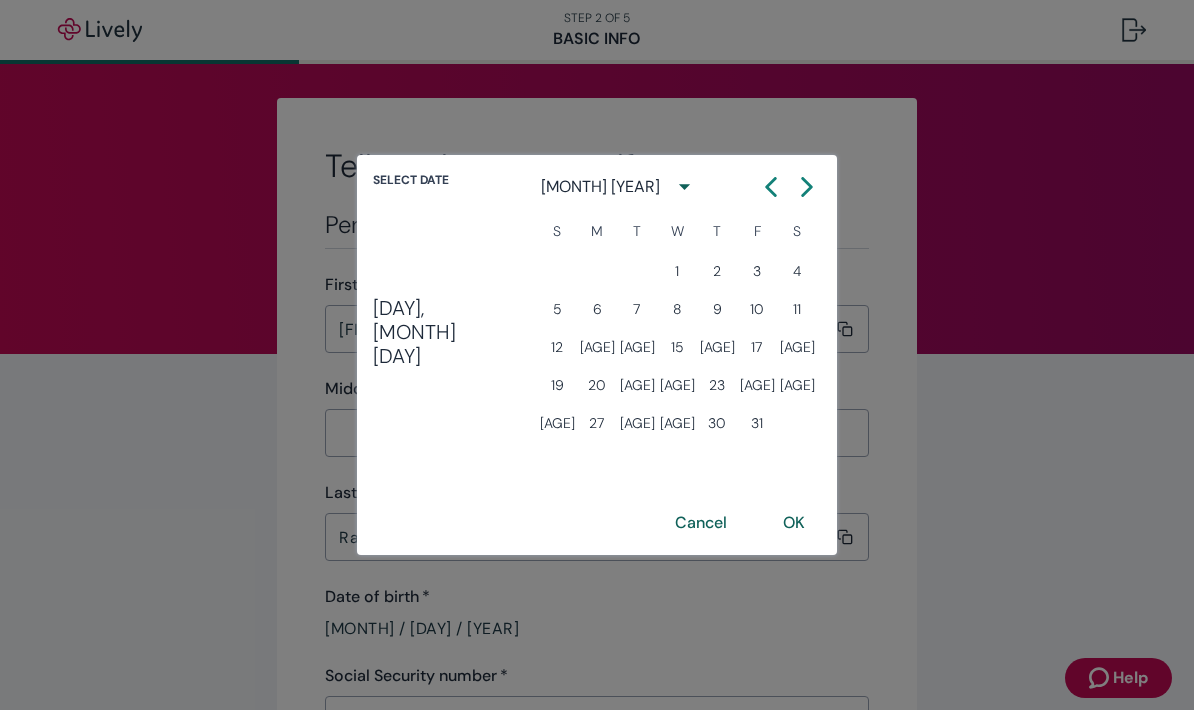 click 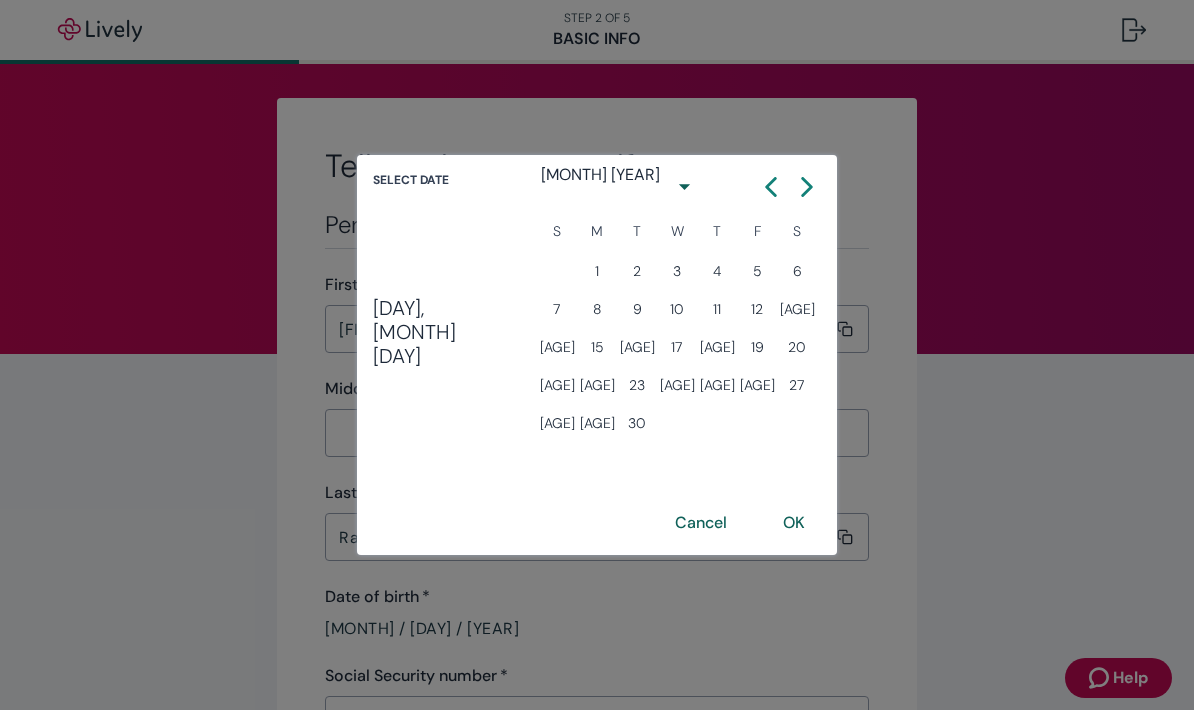 click 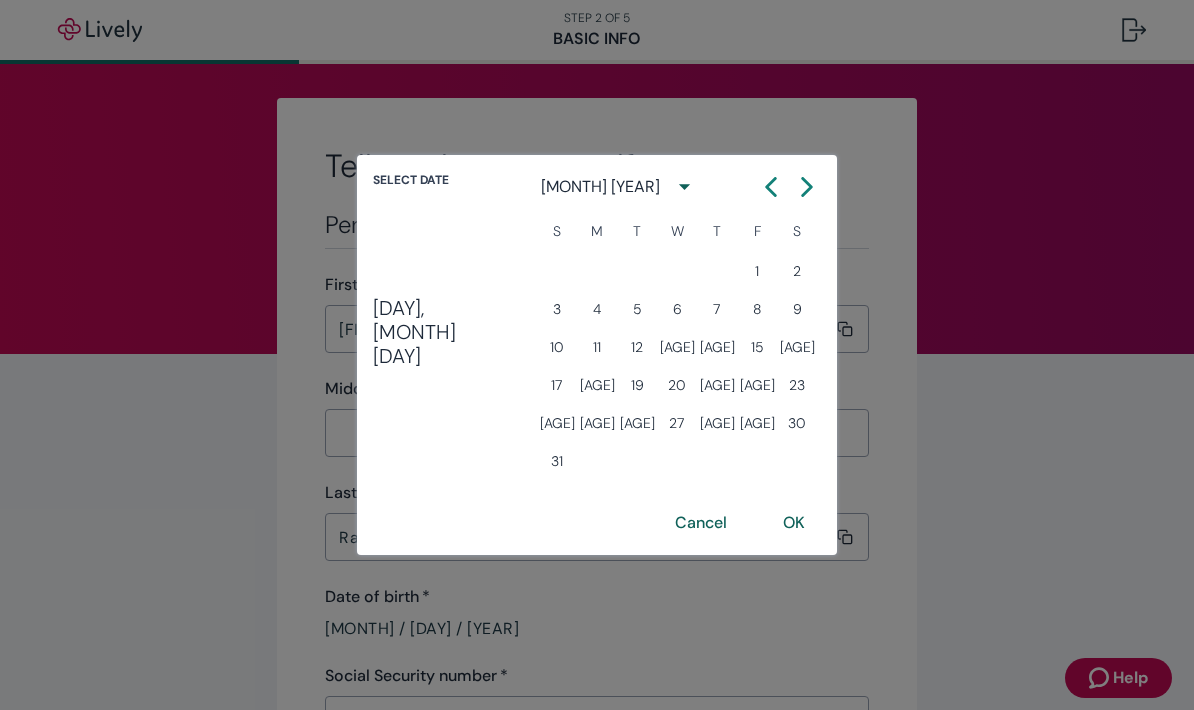 click 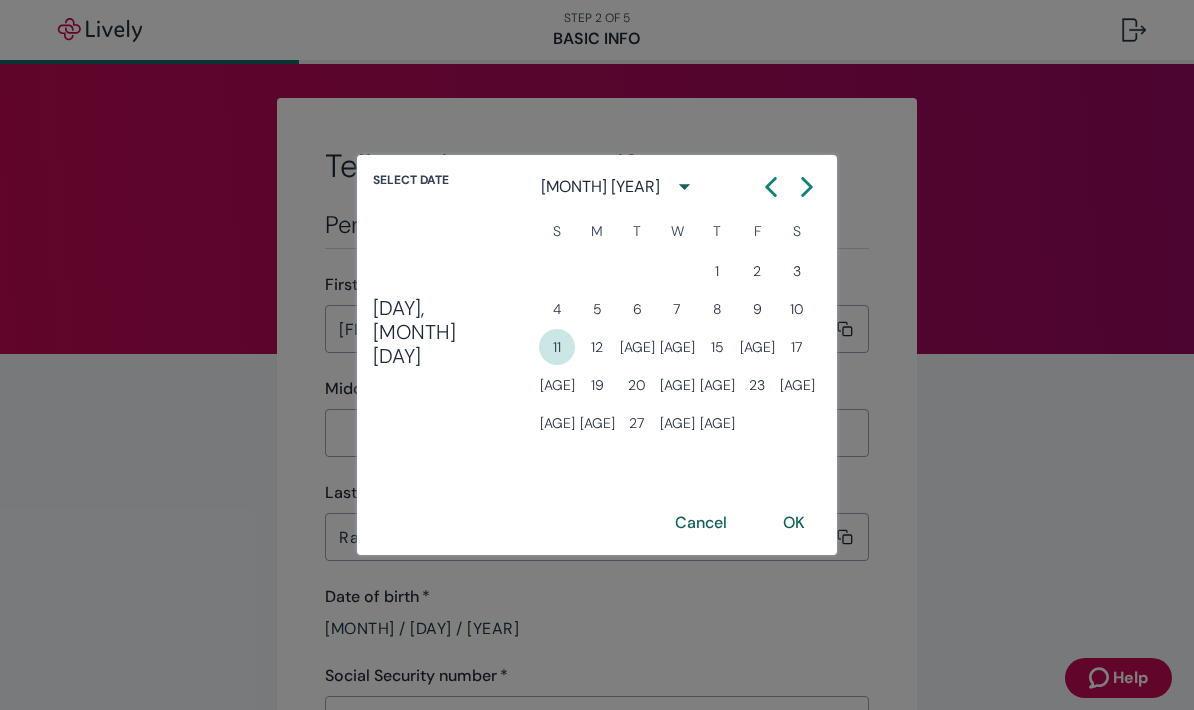 click on "11" at bounding box center [557, 347] 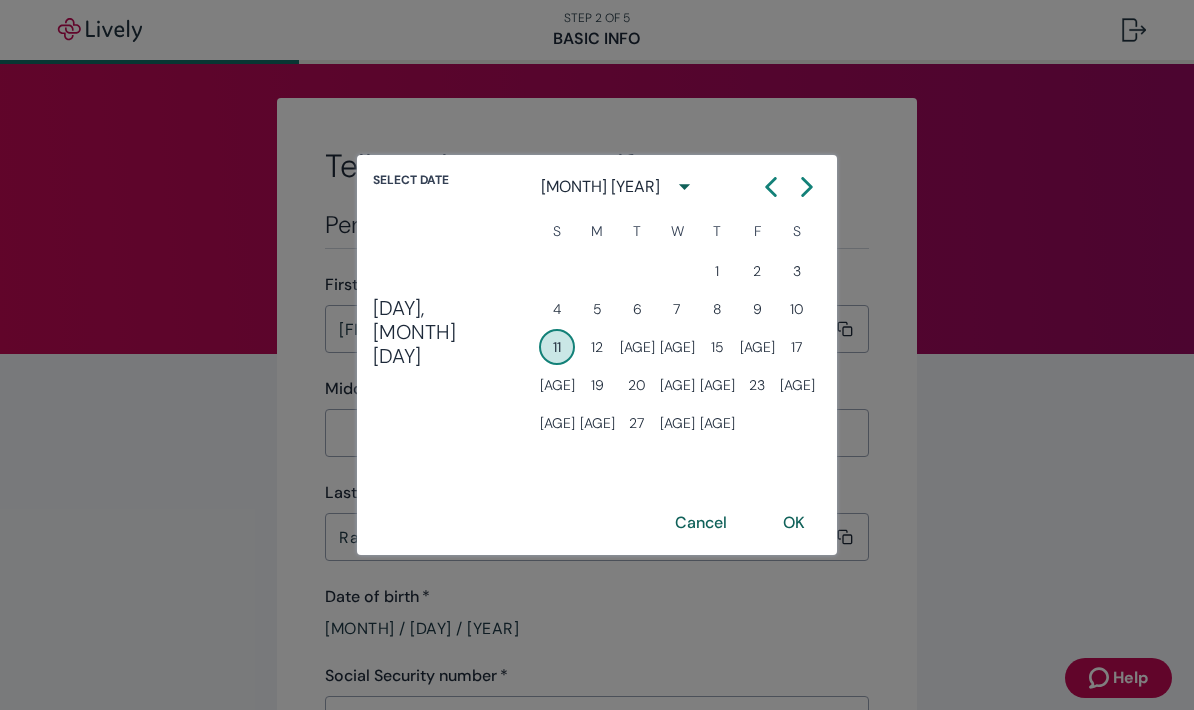 click on "OK" at bounding box center (794, 523) 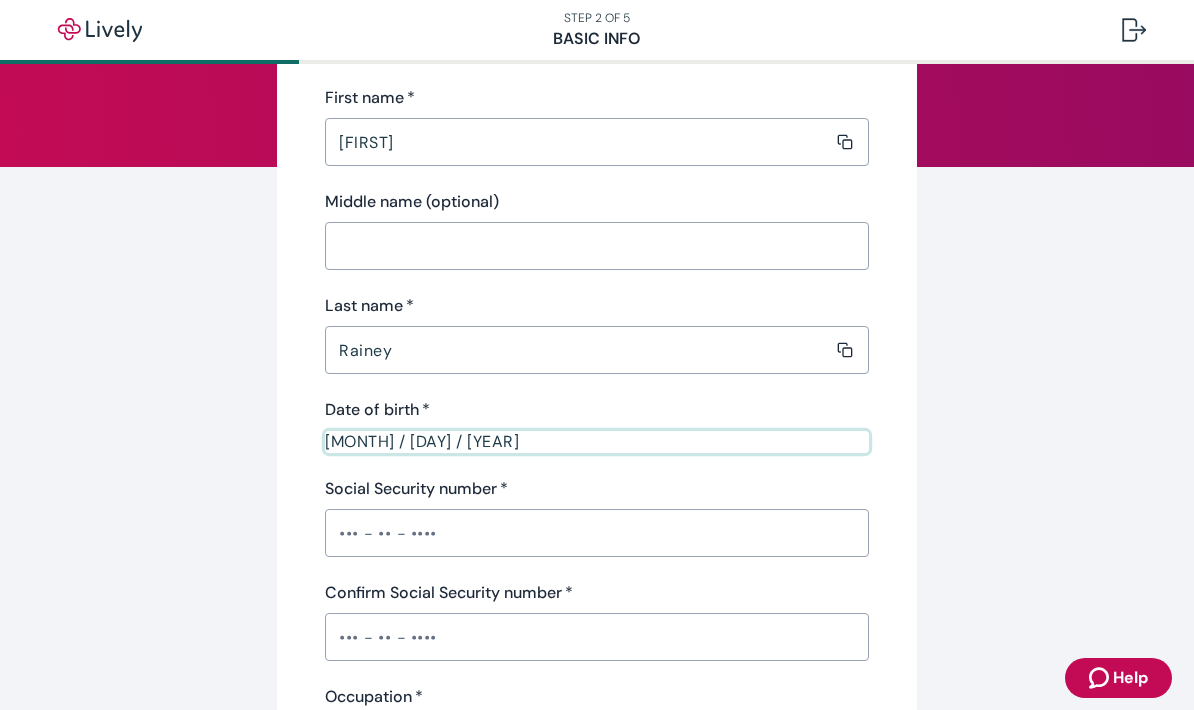 scroll, scrollTop: 214, scrollLeft: 0, axis: vertical 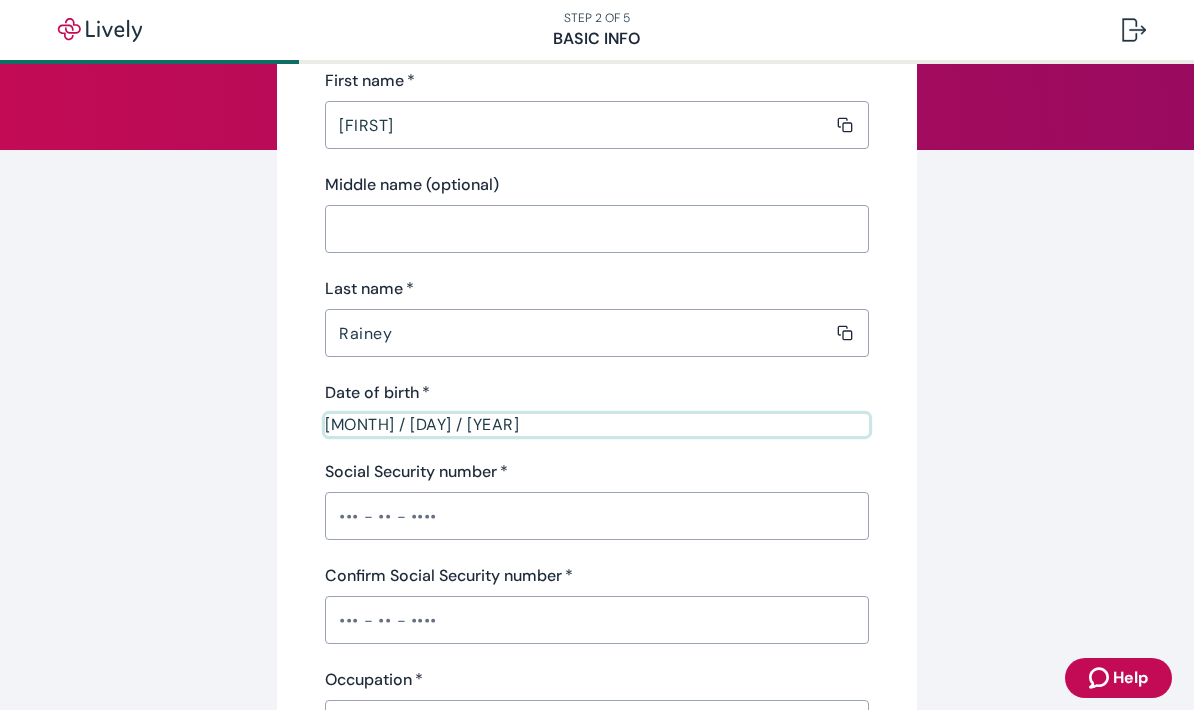 click on "Social Security number   *" at bounding box center (597, 516) 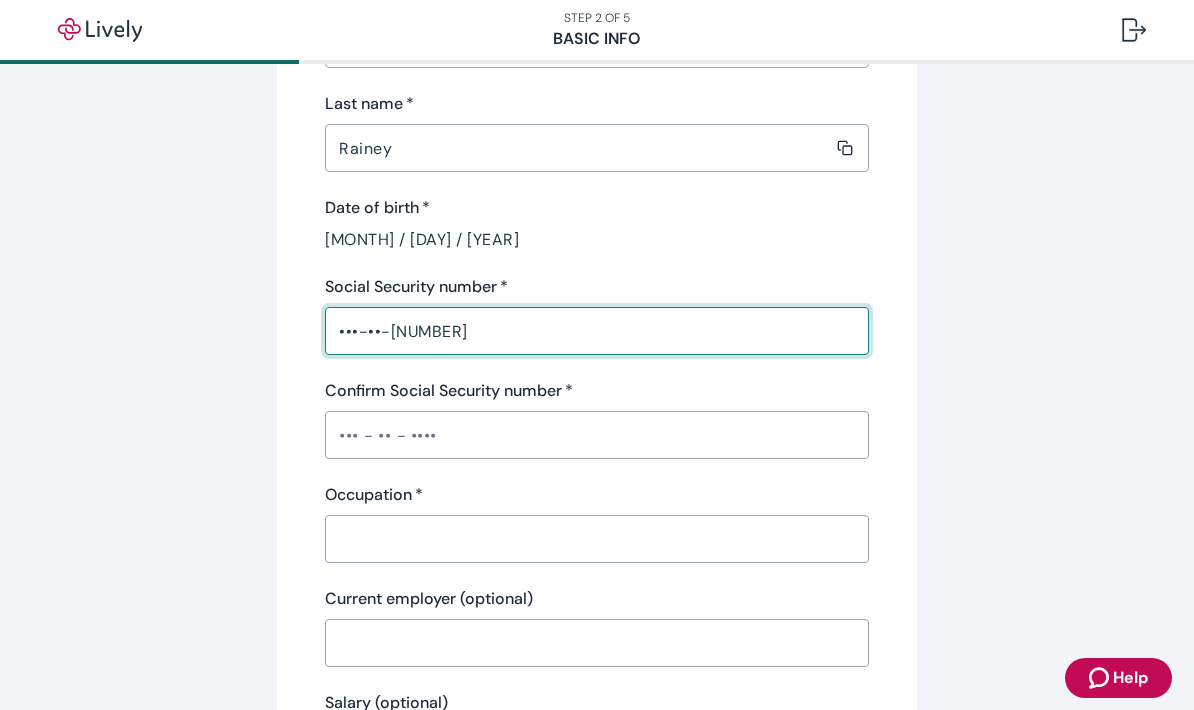 scroll, scrollTop: 401, scrollLeft: 0, axis: vertical 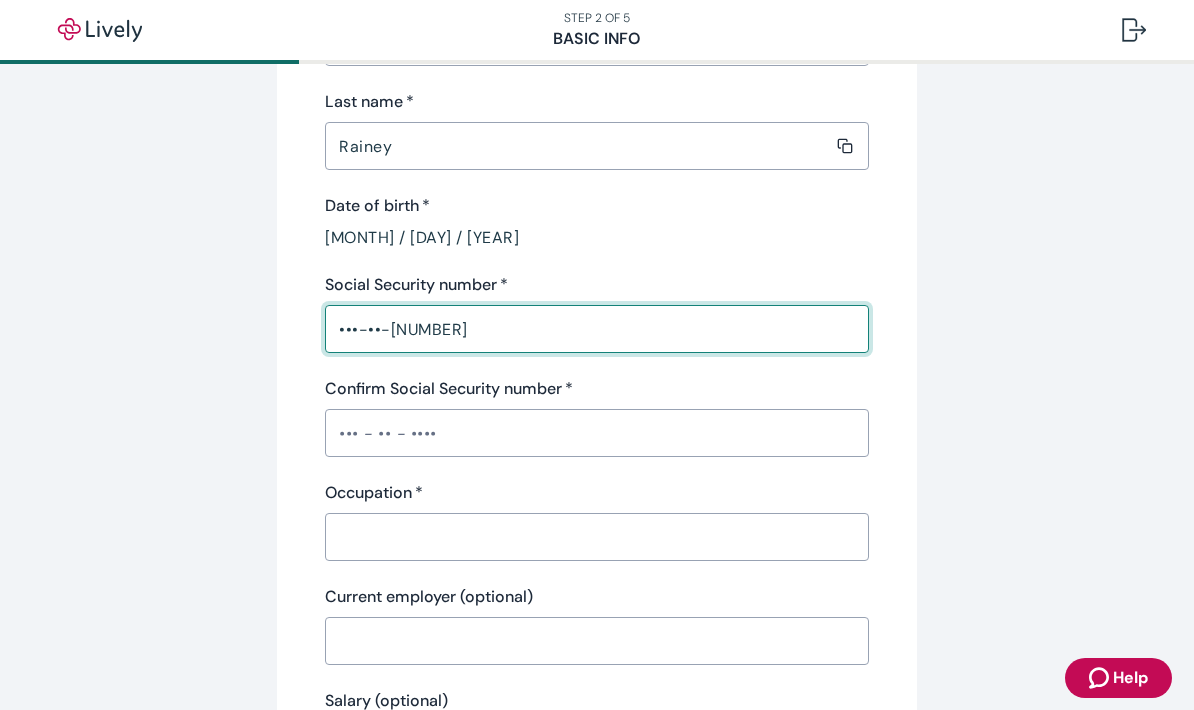 type on "•••-••-[NUMBER]" 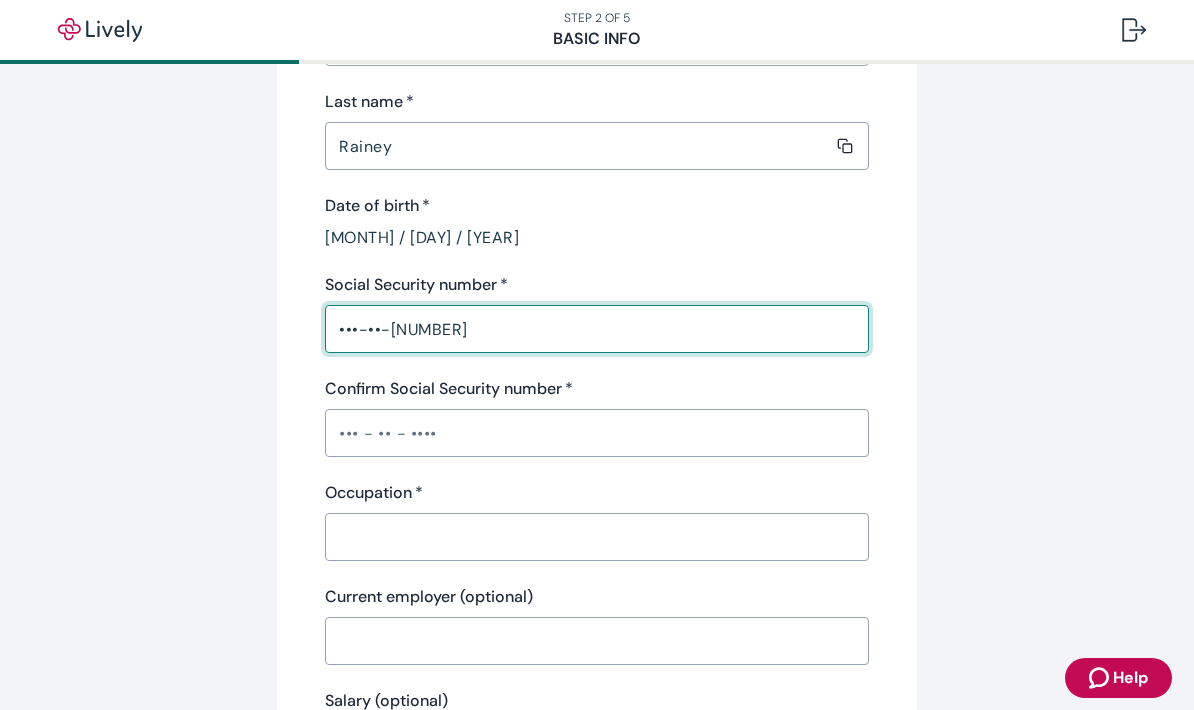 click on "Confirm Social Security number   *" at bounding box center (597, 433) 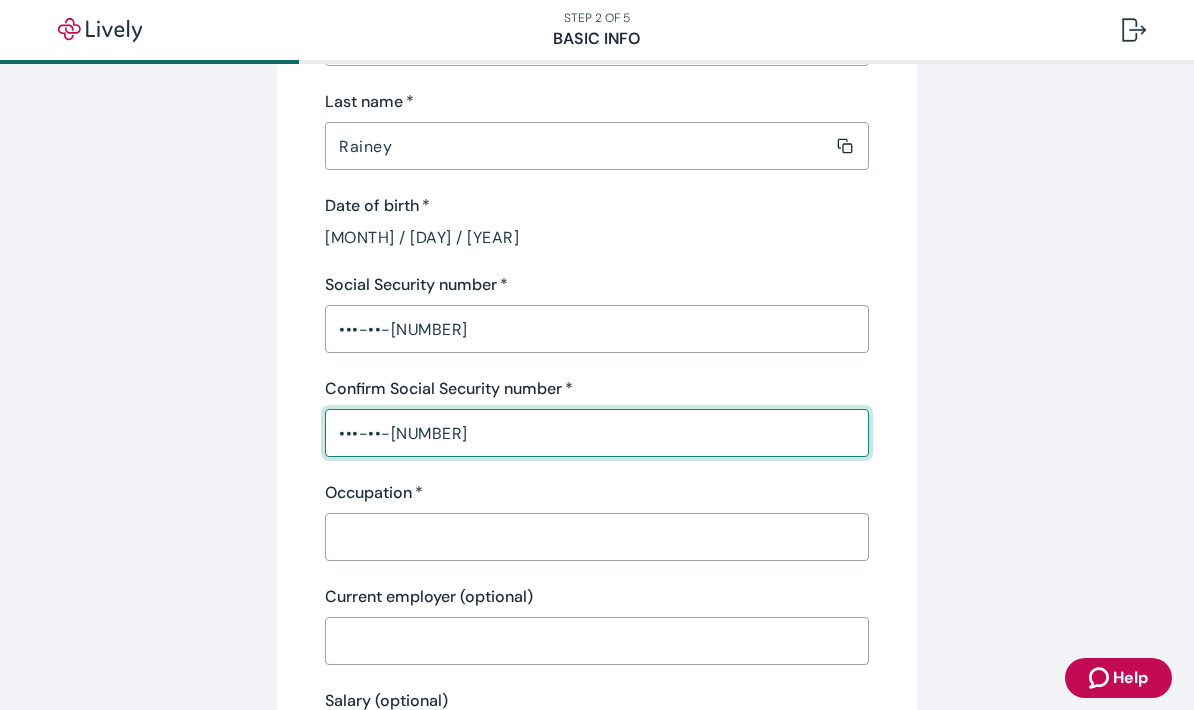 type on "•••-••-[NUMBER]" 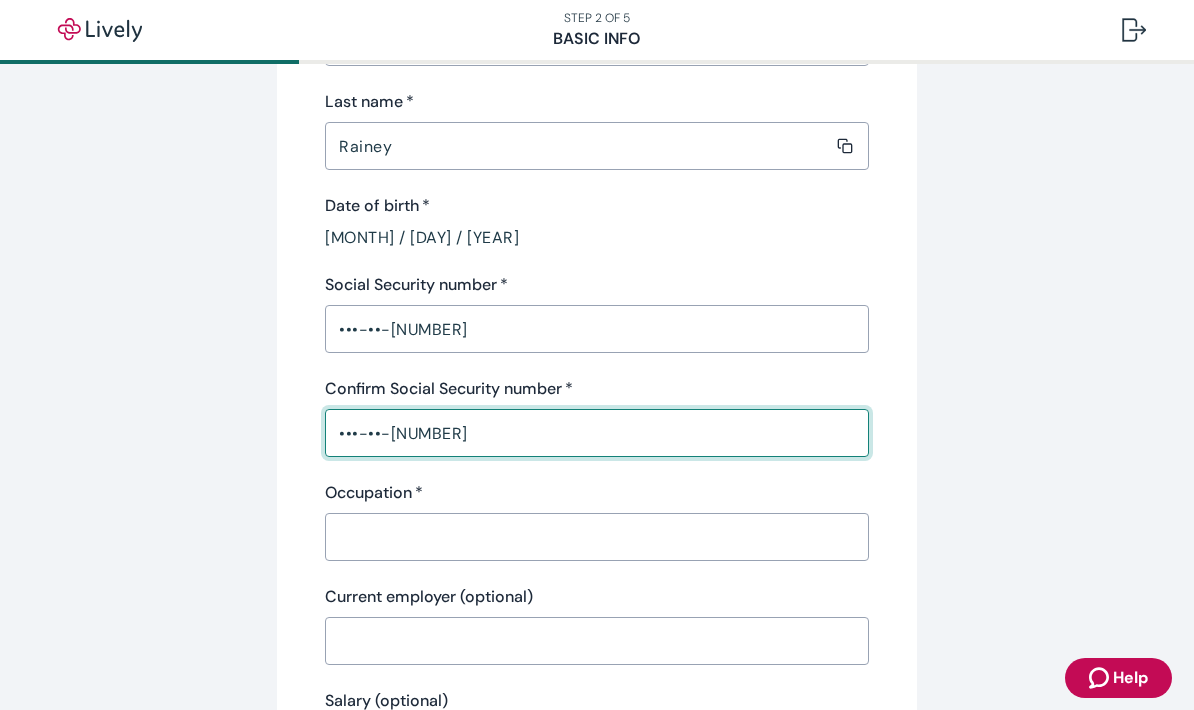 click on "Occupation   *" at bounding box center [590, 537] 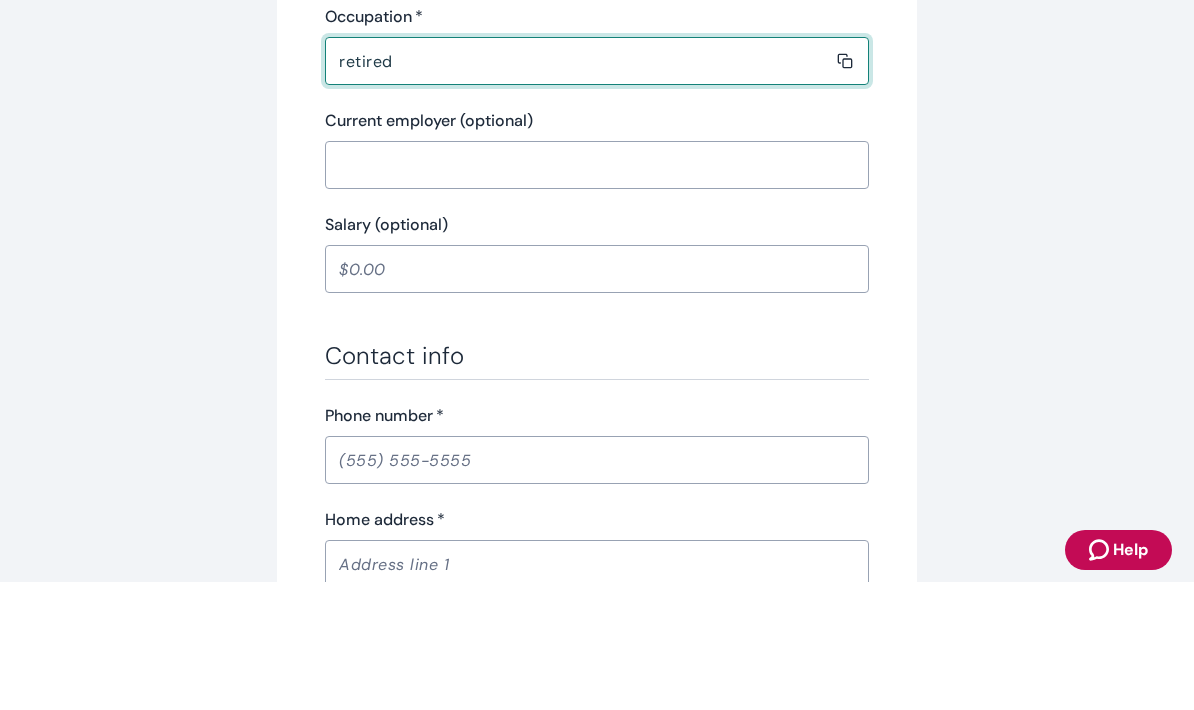 scroll, scrollTop: 750, scrollLeft: 0, axis: vertical 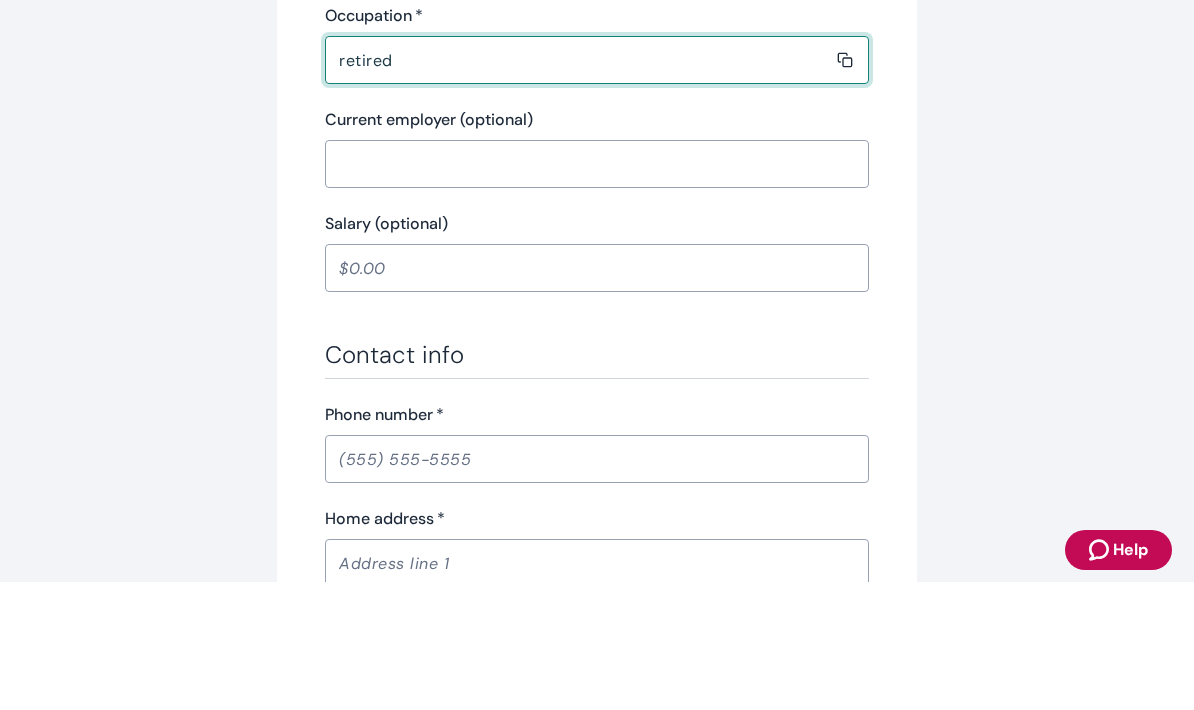 type on "retired" 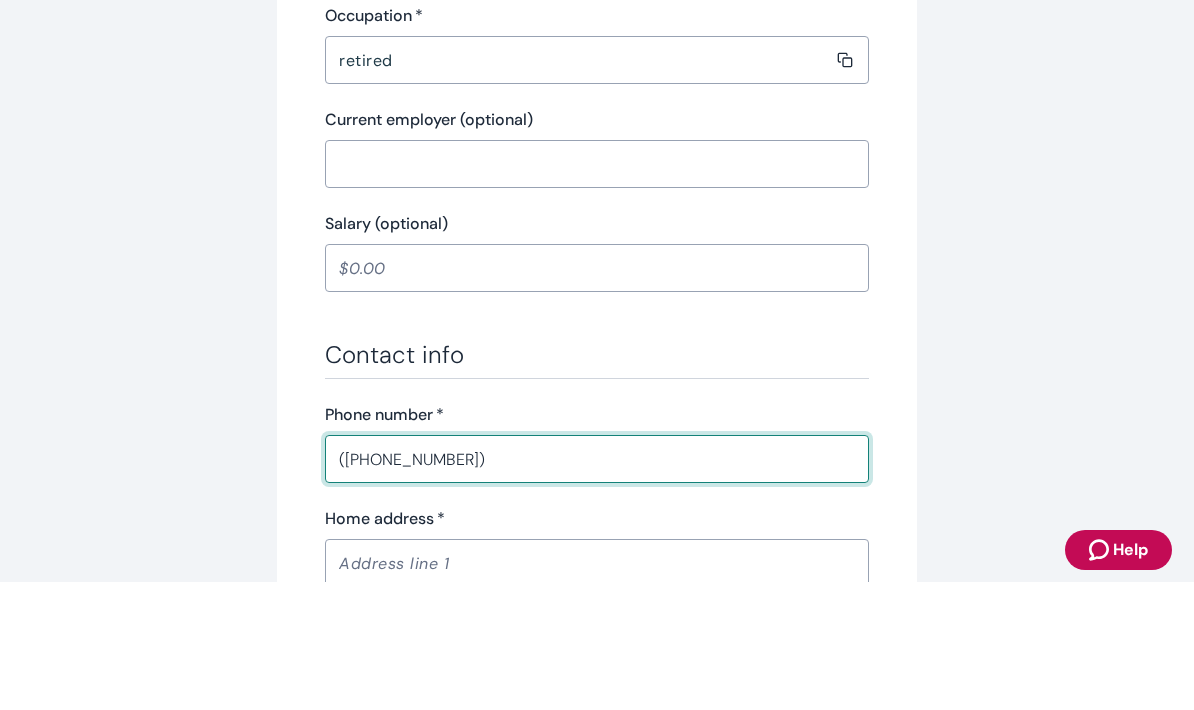 type on "([PHONE_NUMBER])" 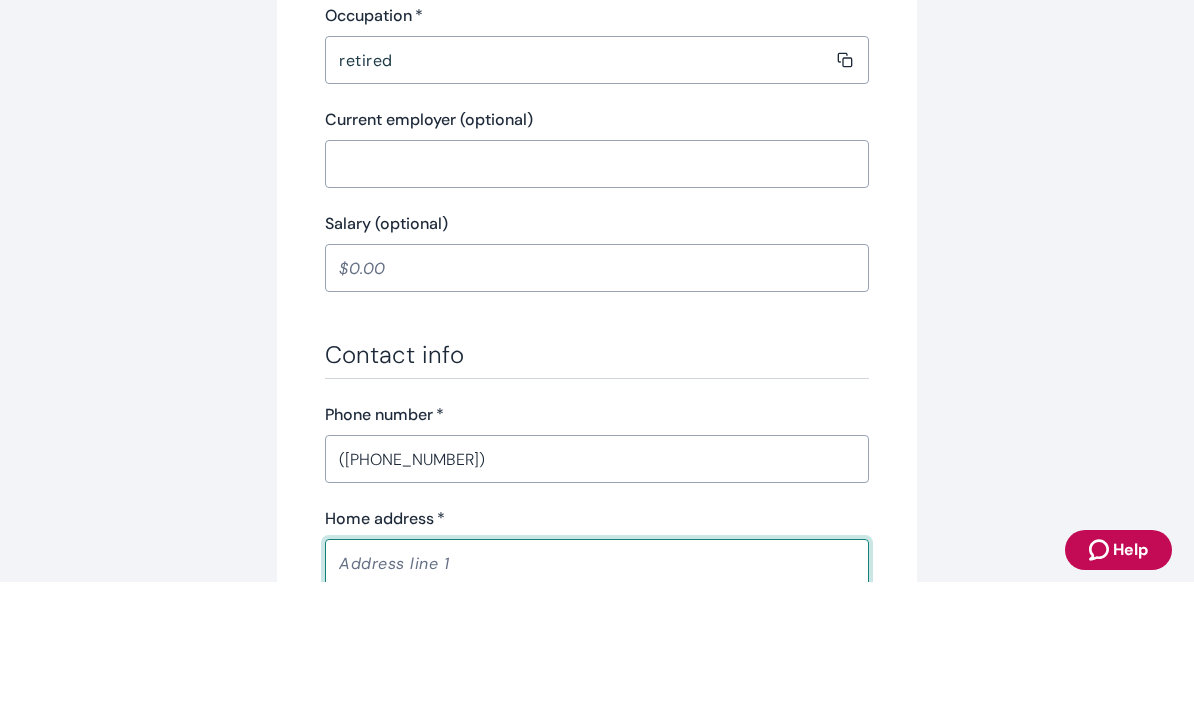 type on "[NUMBER] [STREET]" 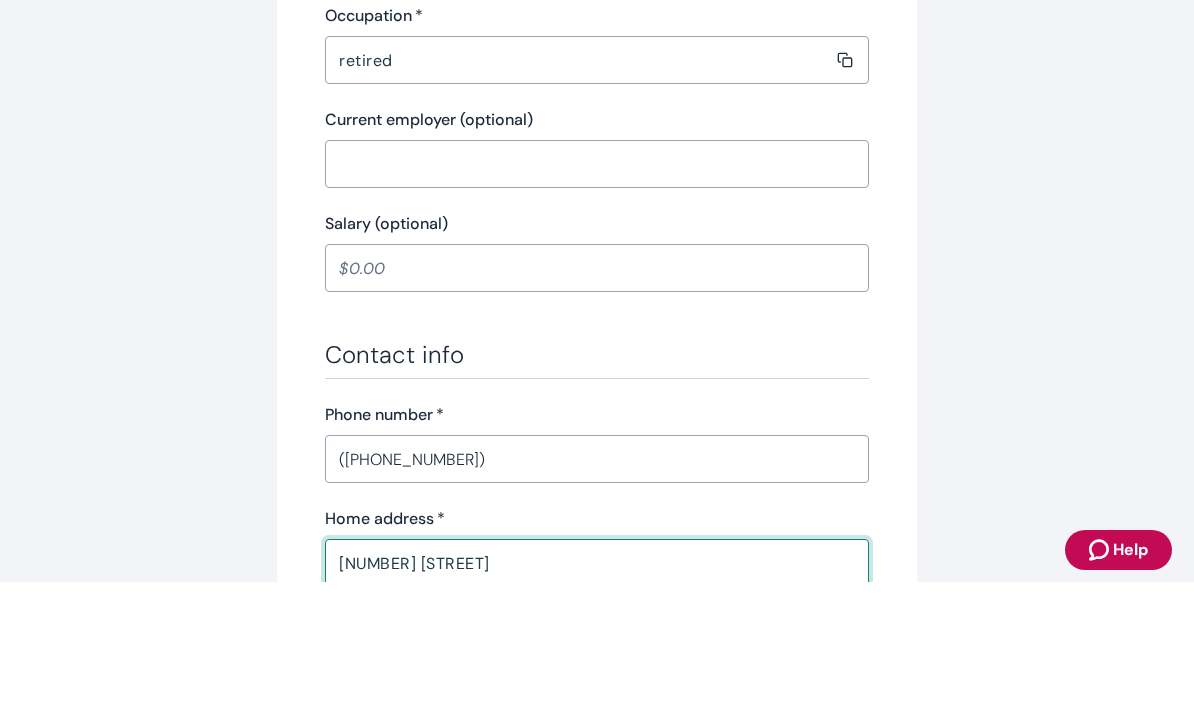 type on "CRYSTAL LAKE" 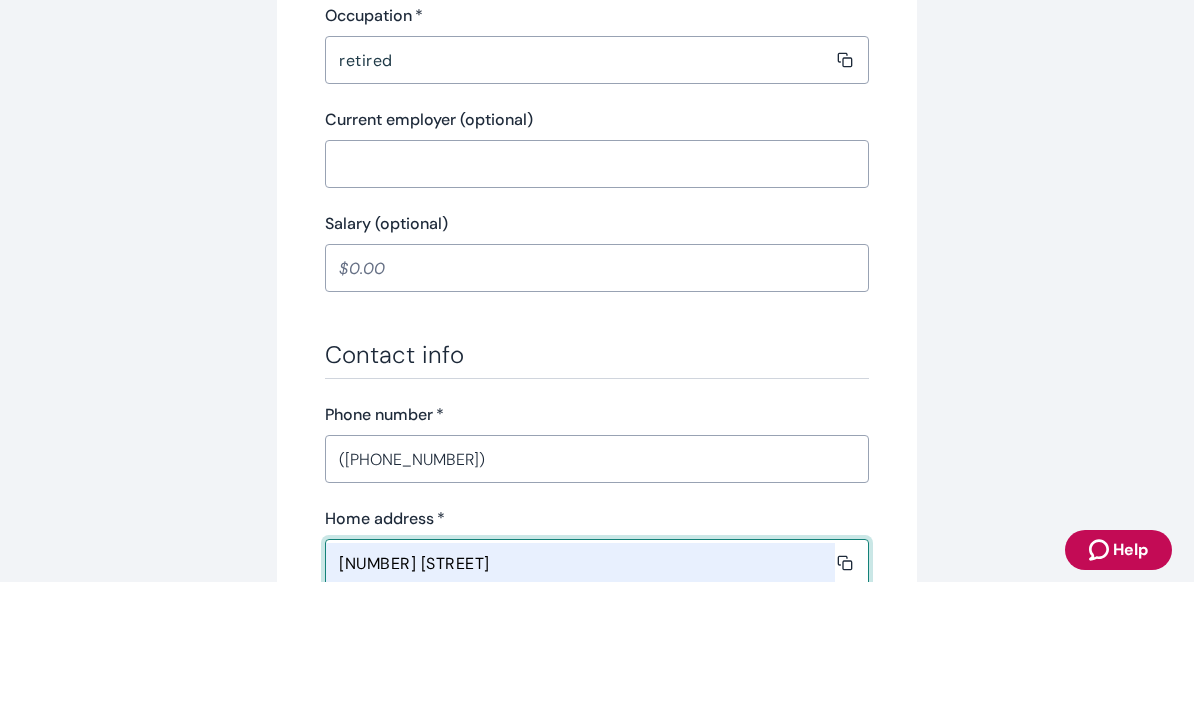 type on "IL" 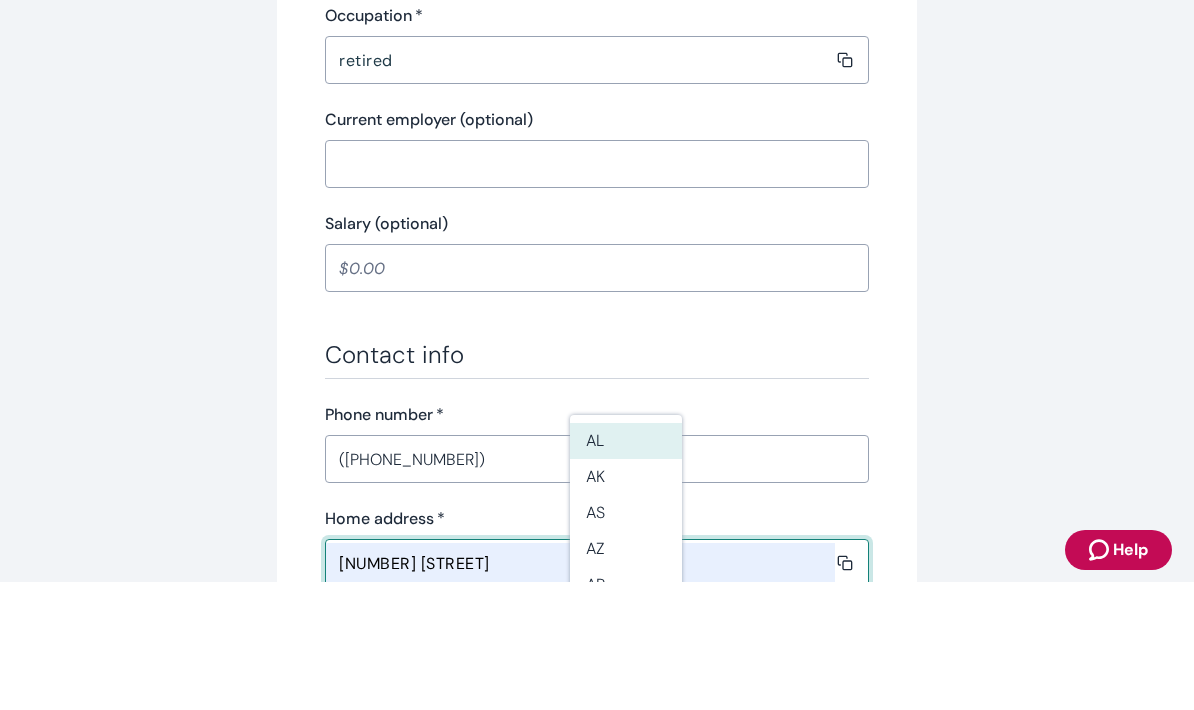 scroll, scrollTop: 117, scrollLeft: 0, axis: vertical 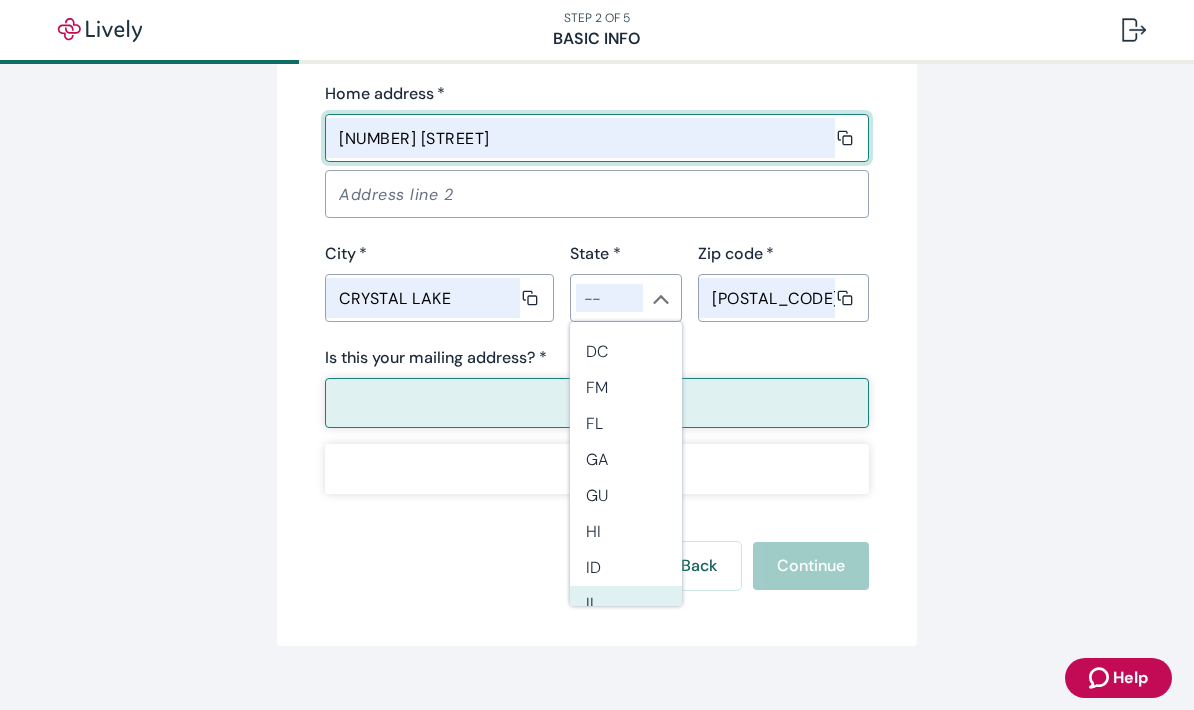 click on "IL" at bounding box center (626, 604) 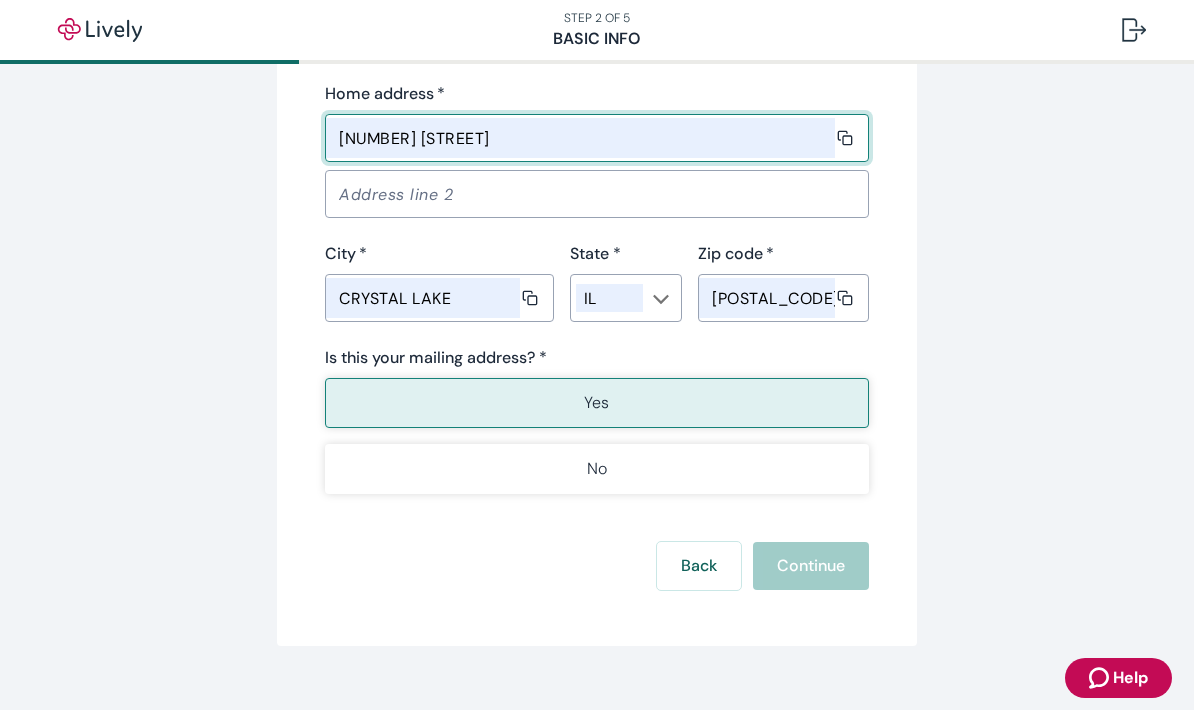 click on "Yes" at bounding box center [597, 403] 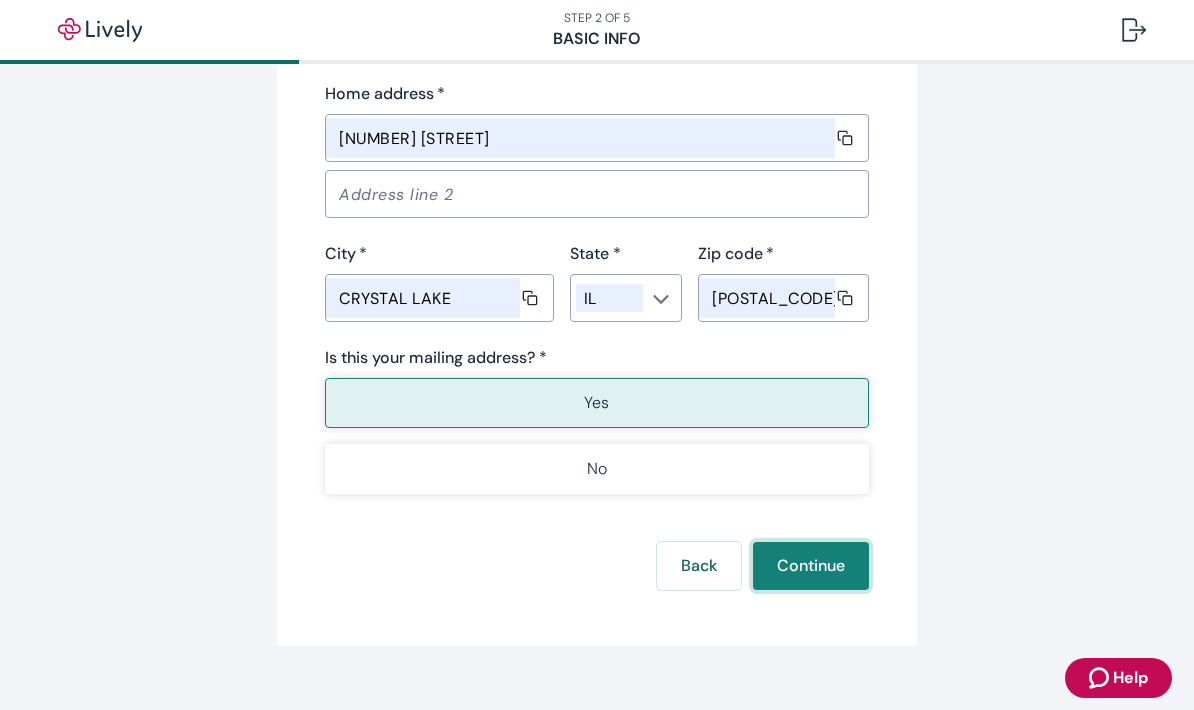 click on "Continue" at bounding box center (811, 566) 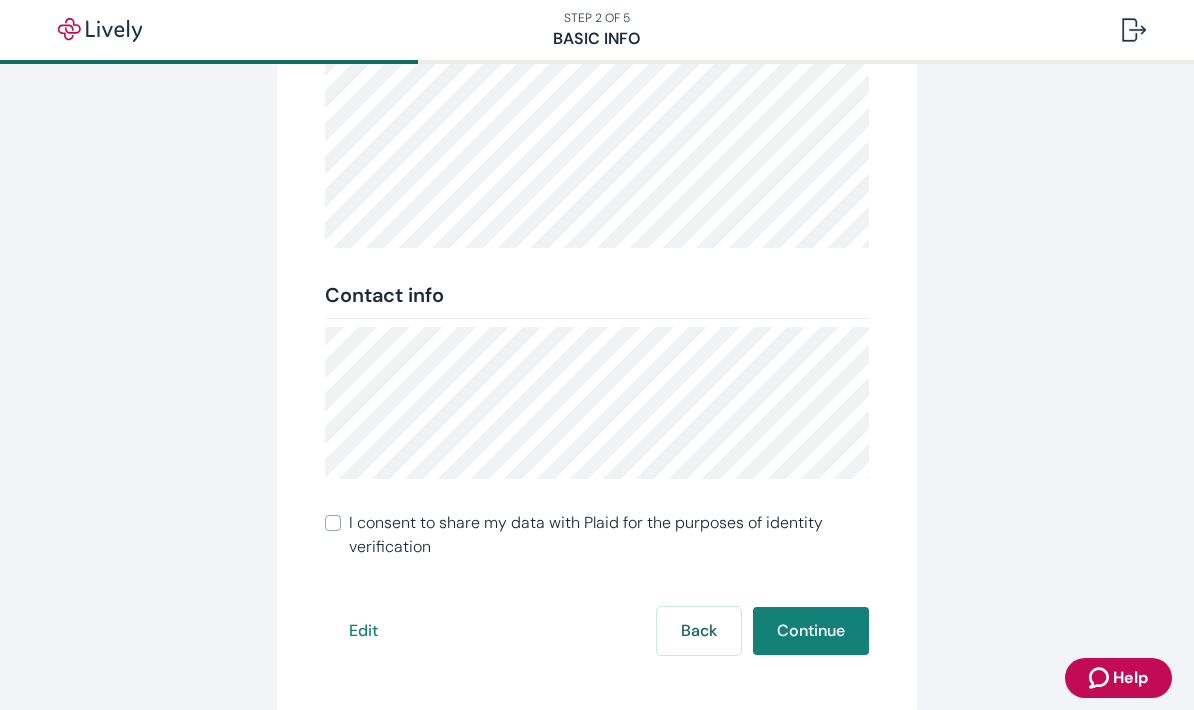 scroll, scrollTop: 366, scrollLeft: 0, axis: vertical 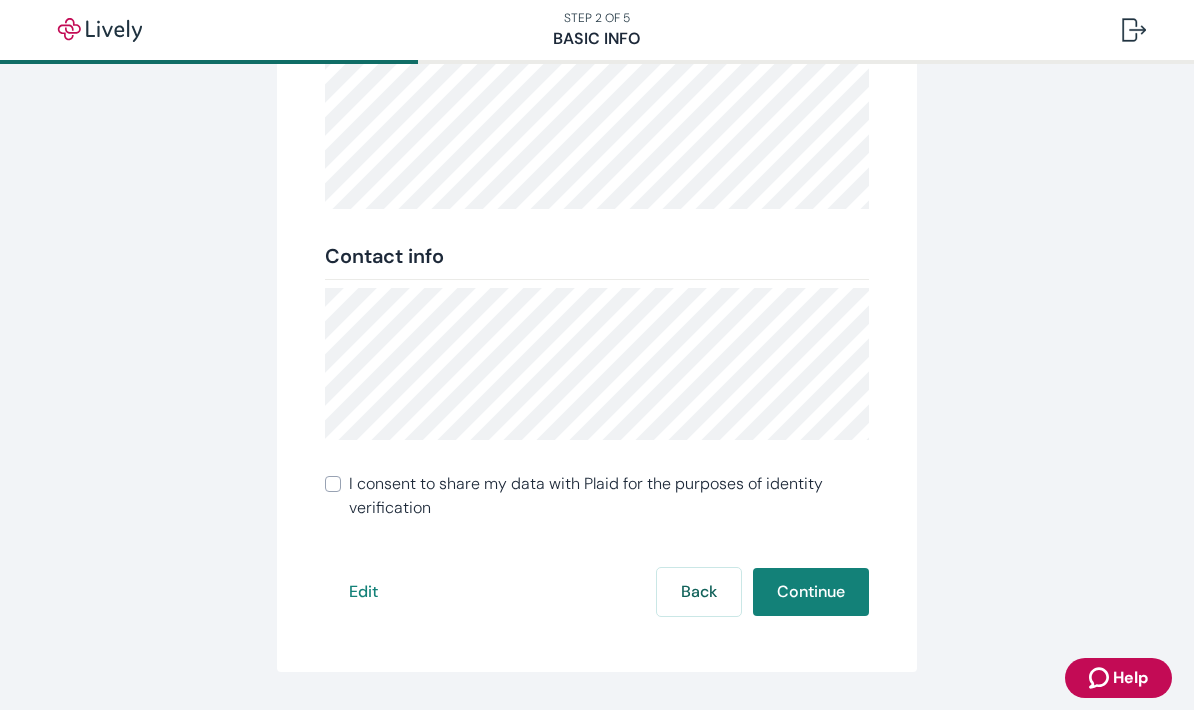 click on "I consent to share my data with Plaid for the purposes of identity verification" at bounding box center [333, 484] 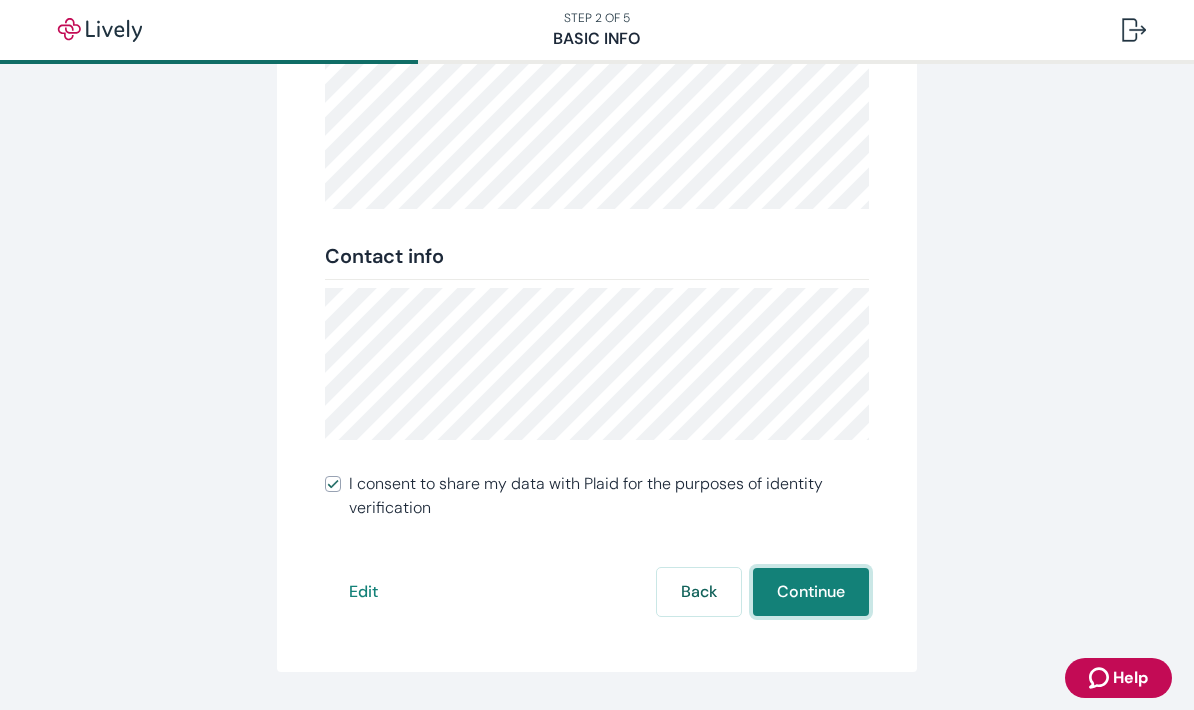 click on "Continue" at bounding box center (811, 592) 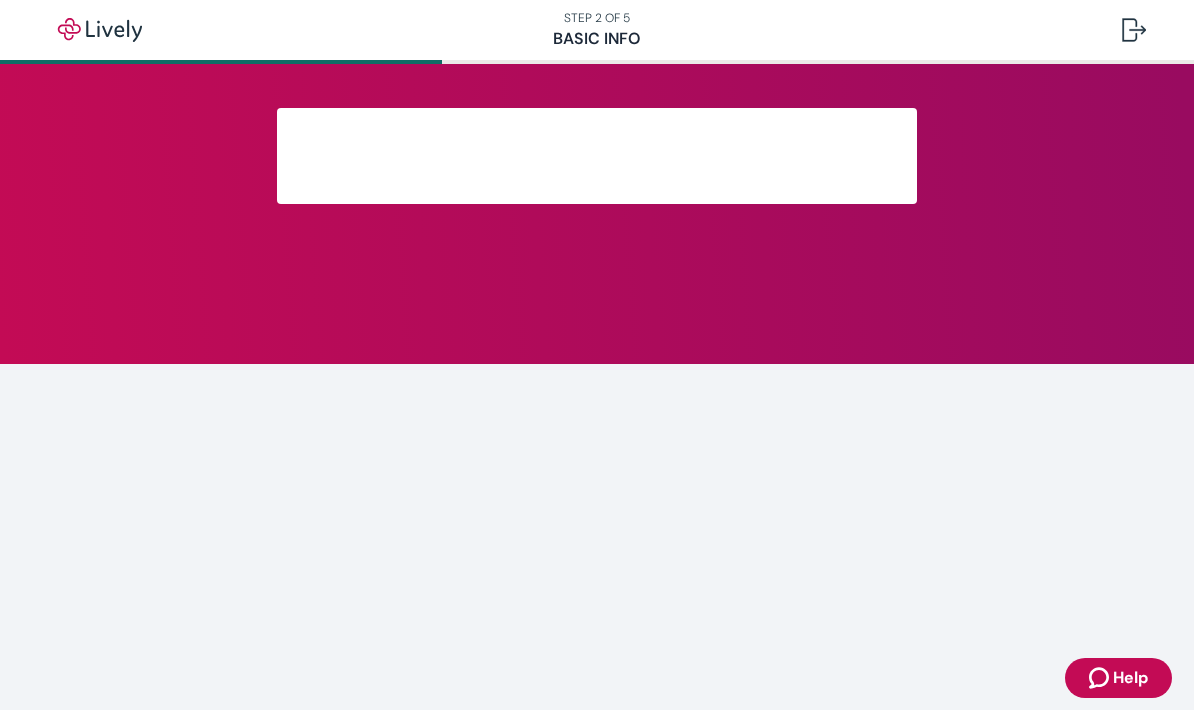 scroll, scrollTop: 0, scrollLeft: 0, axis: both 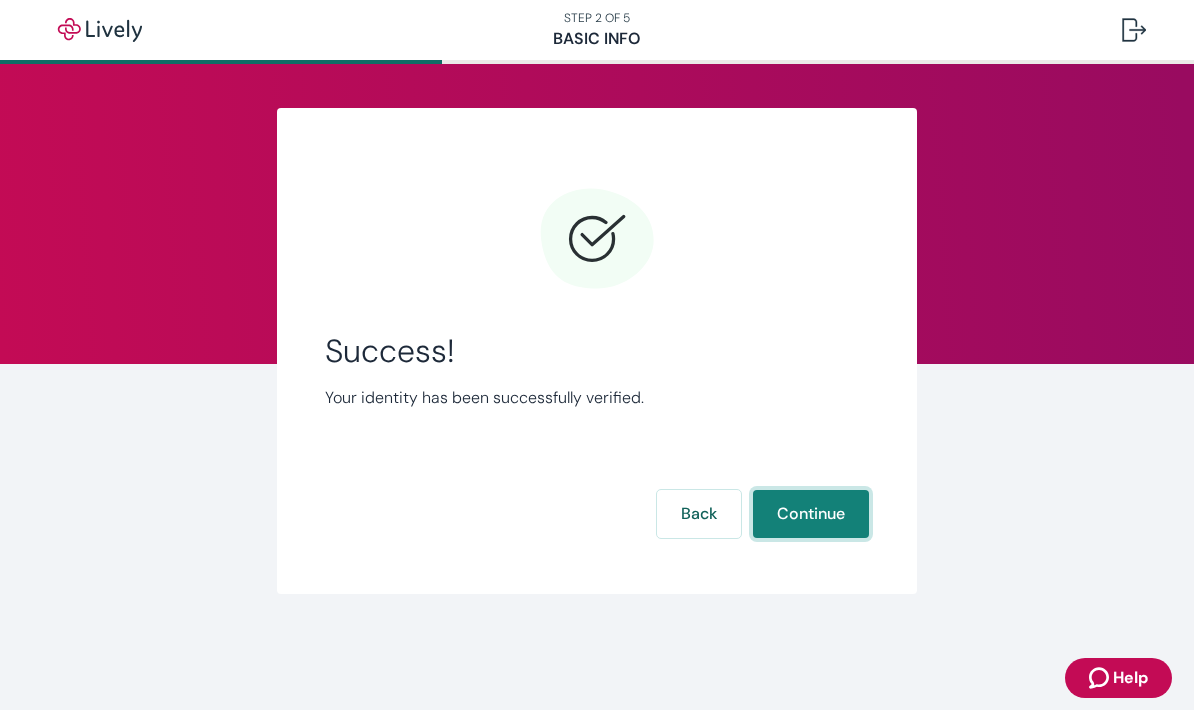 click on "Continue" at bounding box center [811, 514] 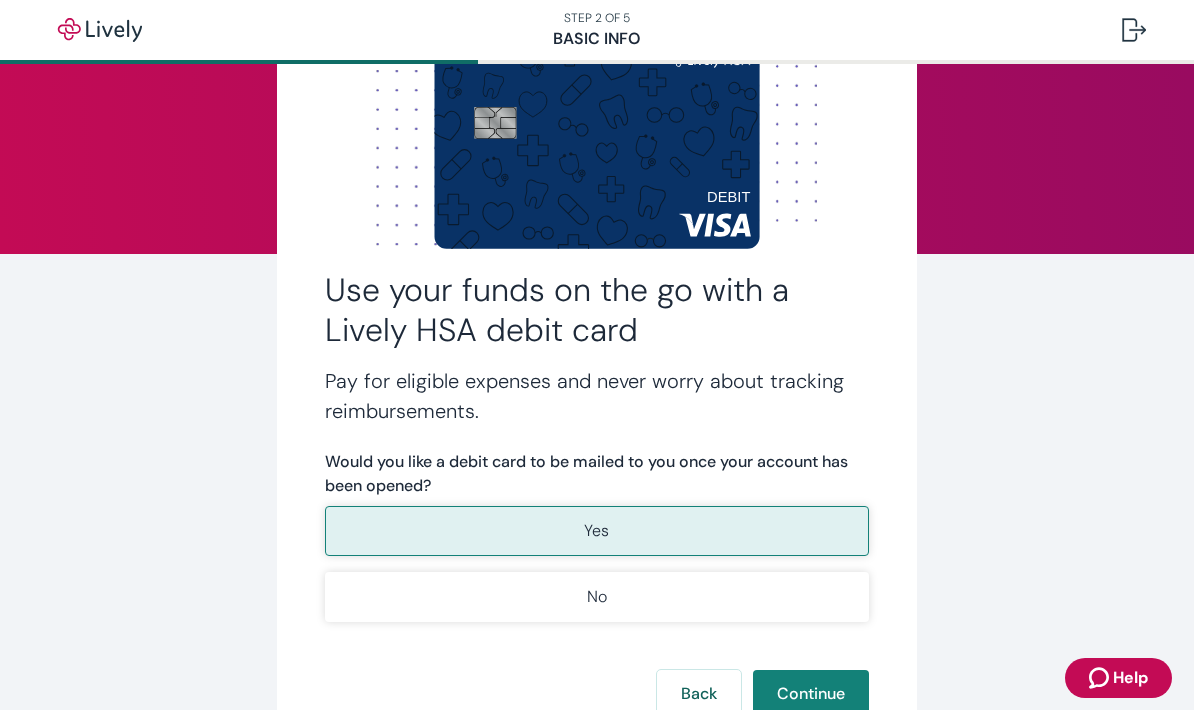 scroll, scrollTop: 108, scrollLeft: 0, axis: vertical 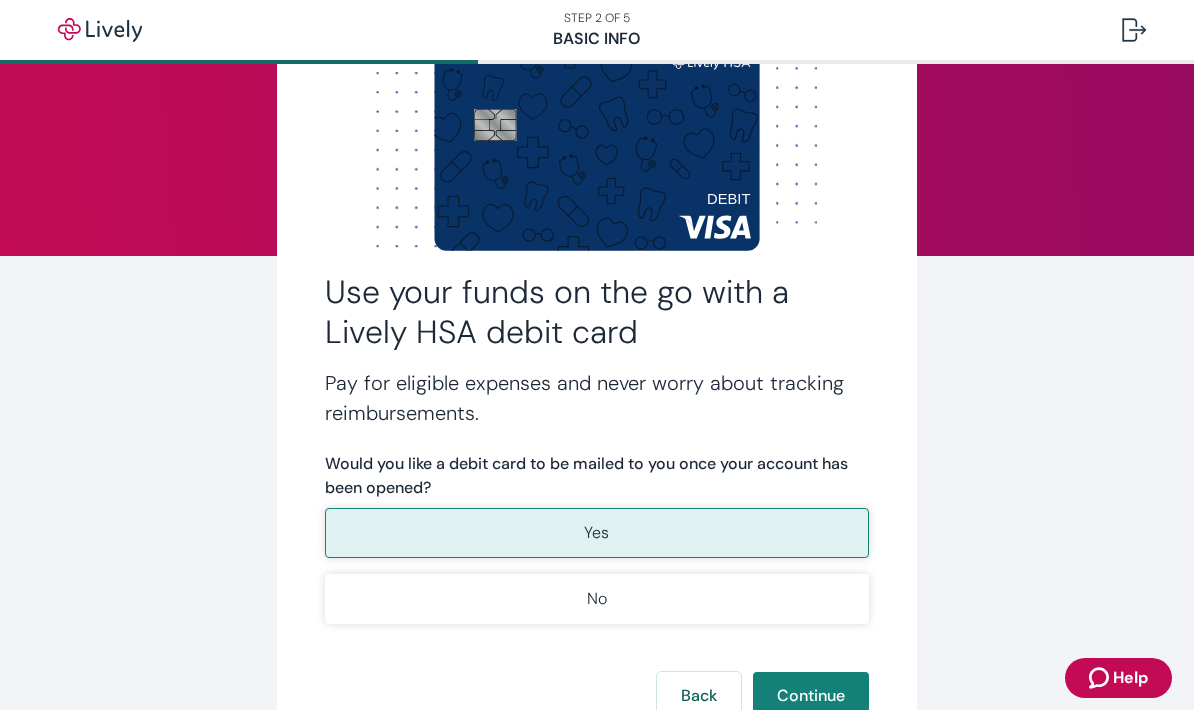 click on "Yes" at bounding box center (597, 533) 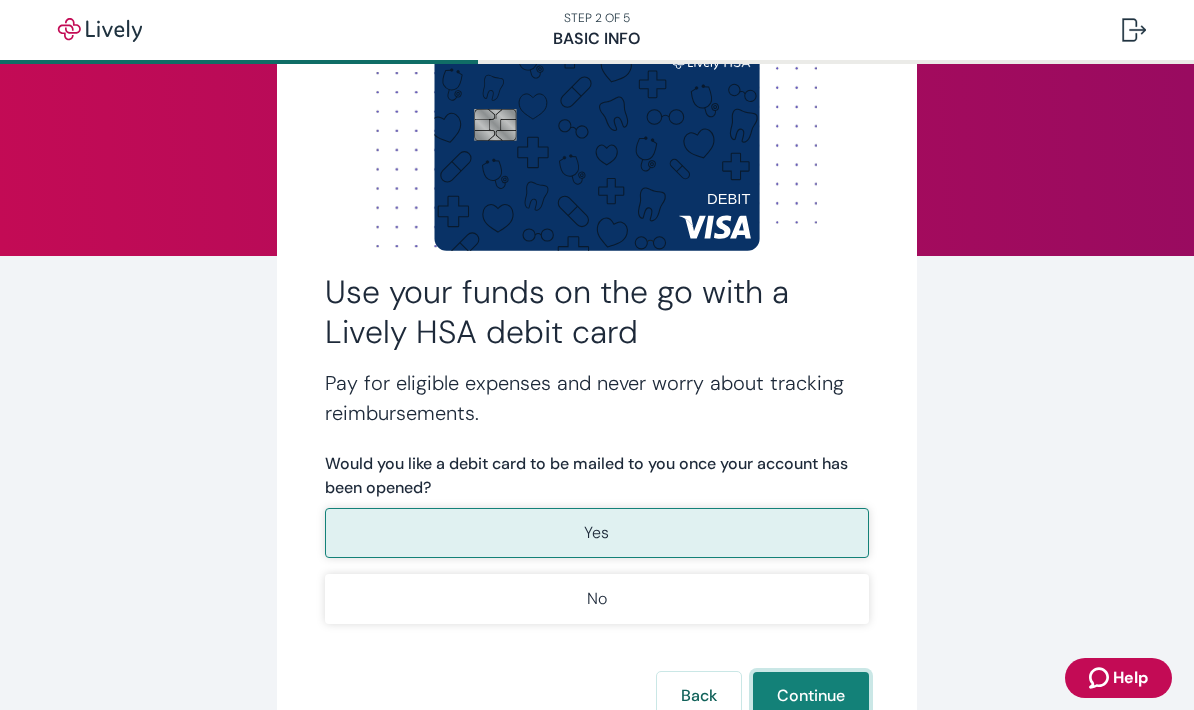 click on "Continue" at bounding box center [811, 696] 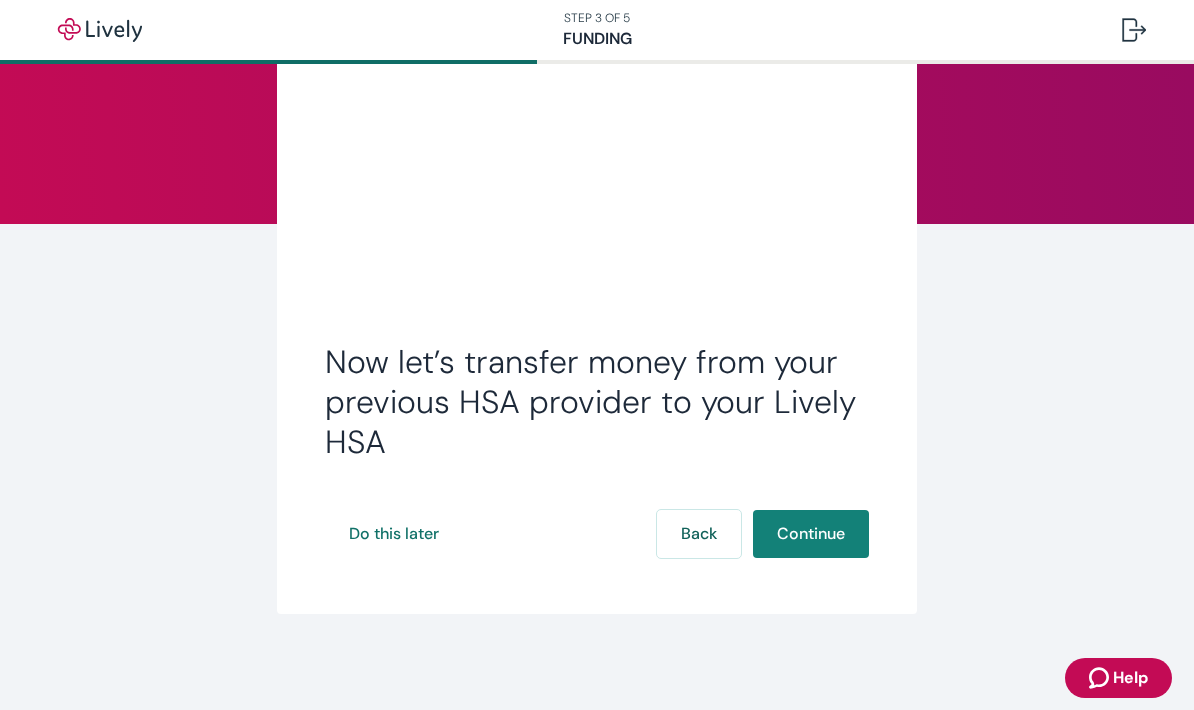 scroll, scrollTop: 140, scrollLeft: 0, axis: vertical 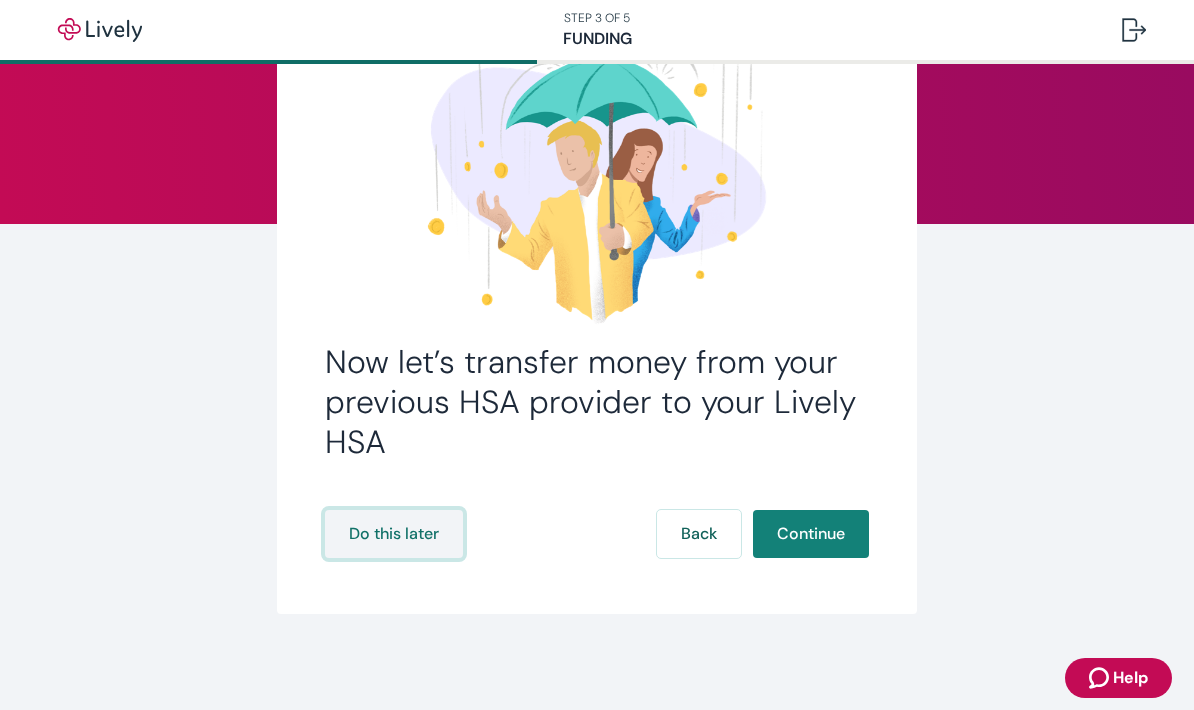 click on "Do this later" at bounding box center (394, 534) 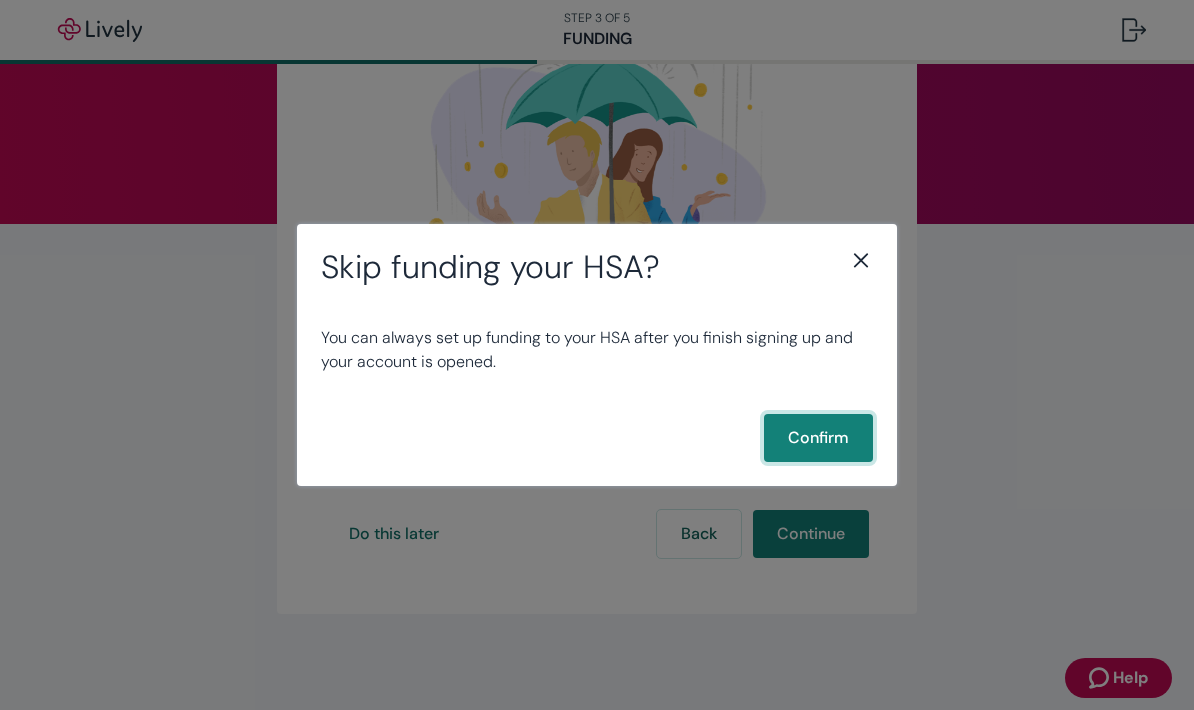 click on "Confirm" at bounding box center (818, 438) 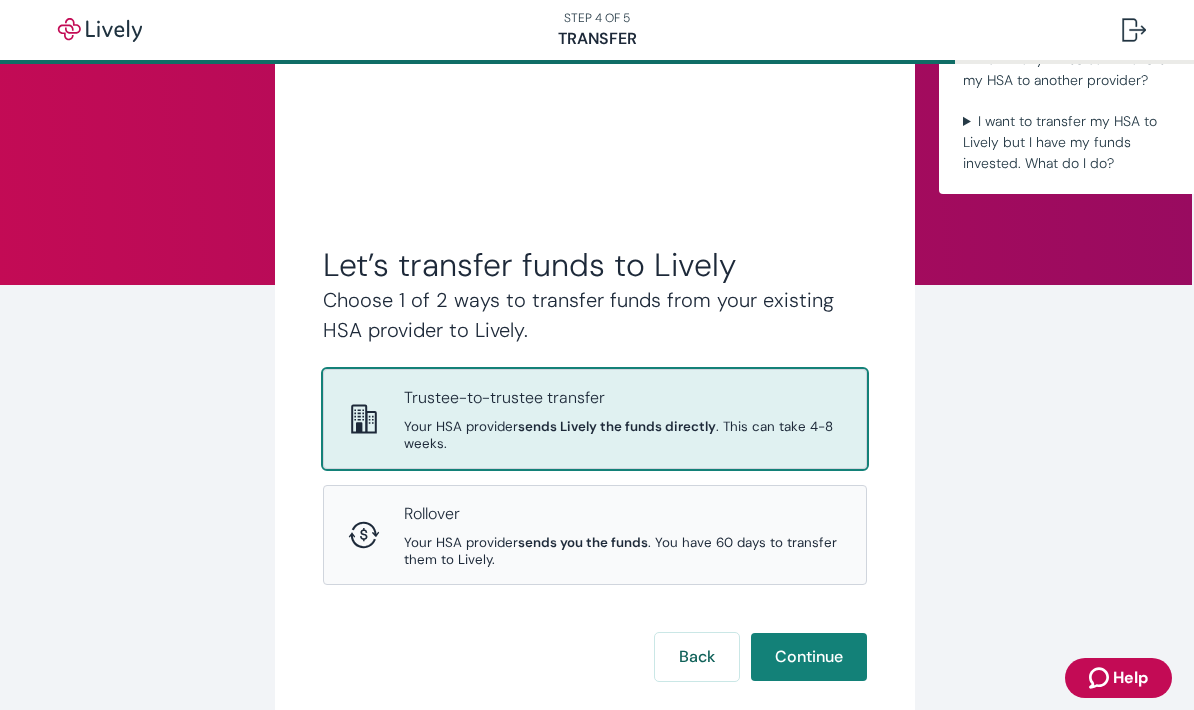 scroll, scrollTop: 81, scrollLeft: 1, axis: both 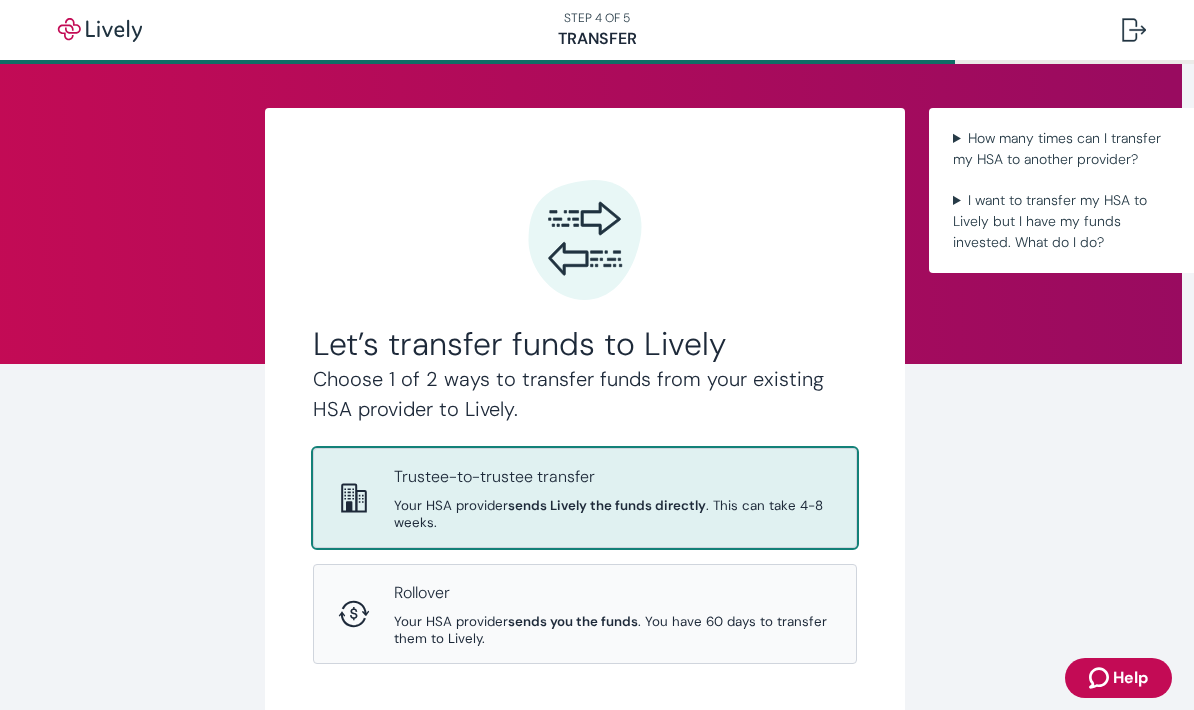 click on "Let’s transfer funds to Lively Choose 1 of 2 ways to transfer funds from your existing HSA provider to Lively. Trustee-to-trustee transfer Your HSA provider sends Lively the funds directly . This can take 4-8 weeks. Rollover Your HSA provider sends you the funds . You have 60 days to transfer them to Lively. Back Continue How many times can I transfer my HSA to another provider? You can rollover HSA funds to another provider only once a year. You can transfer HSA funds via a trustee-to-trustee transfer as many times as you want. Learn more. I want to transfer my HSA to Lively but I have my funds invested. What do I do? Most HSA providers will force you to liquidate your investments and move them into cash before you can move your funds. Learn more." at bounding box center (585, 462) 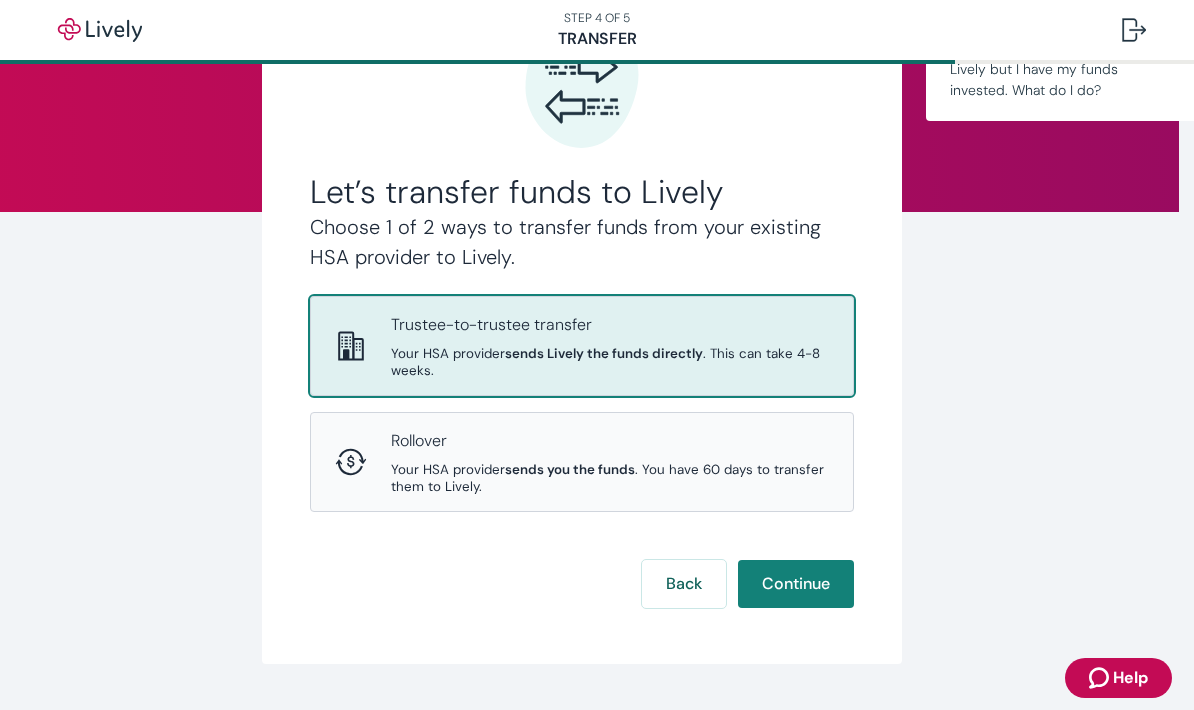 scroll, scrollTop: 145, scrollLeft: 16, axis: both 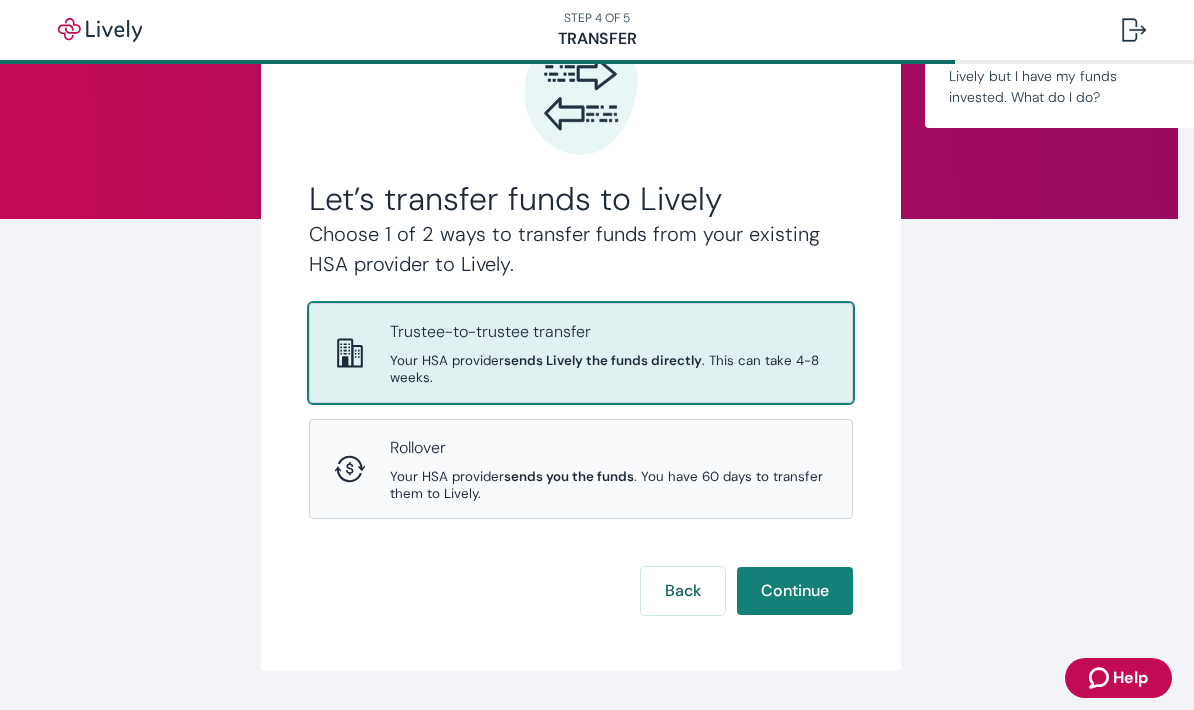 click on "Trustee-to-trustee transfer Your HSA provider  sends Lively the funds directly . This can take 4-8 weeks." at bounding box center [609, 353] 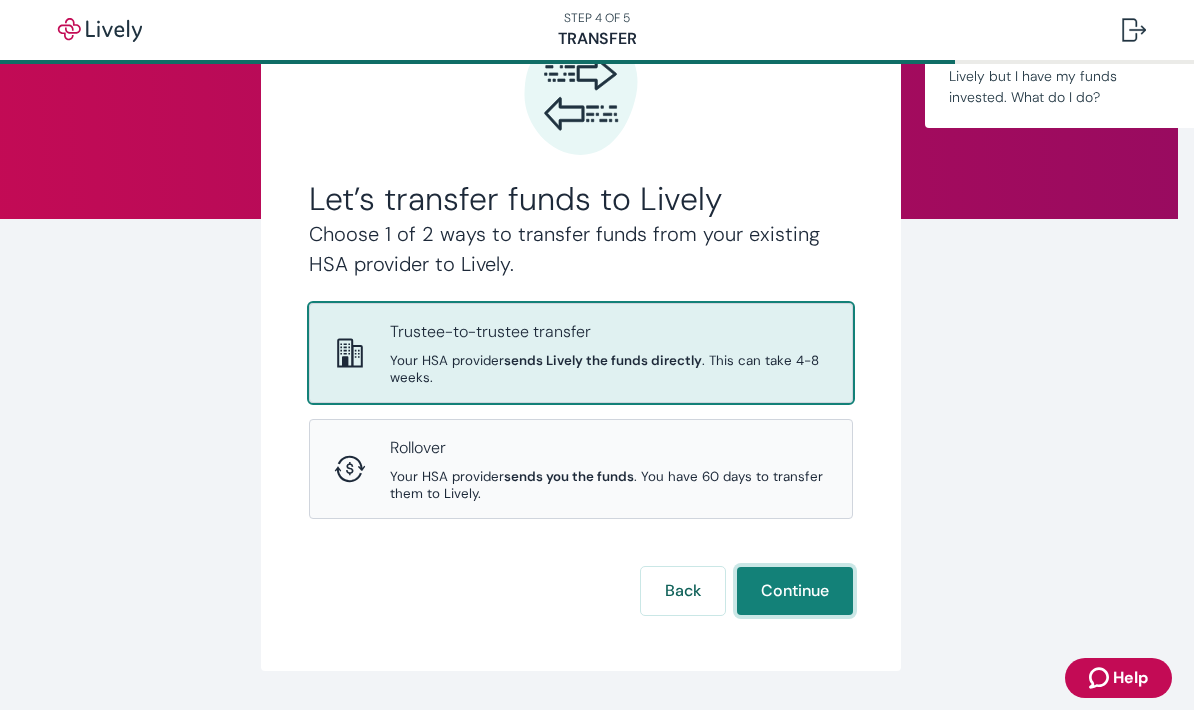 click on "Continue" at bounding box center [795, 591] 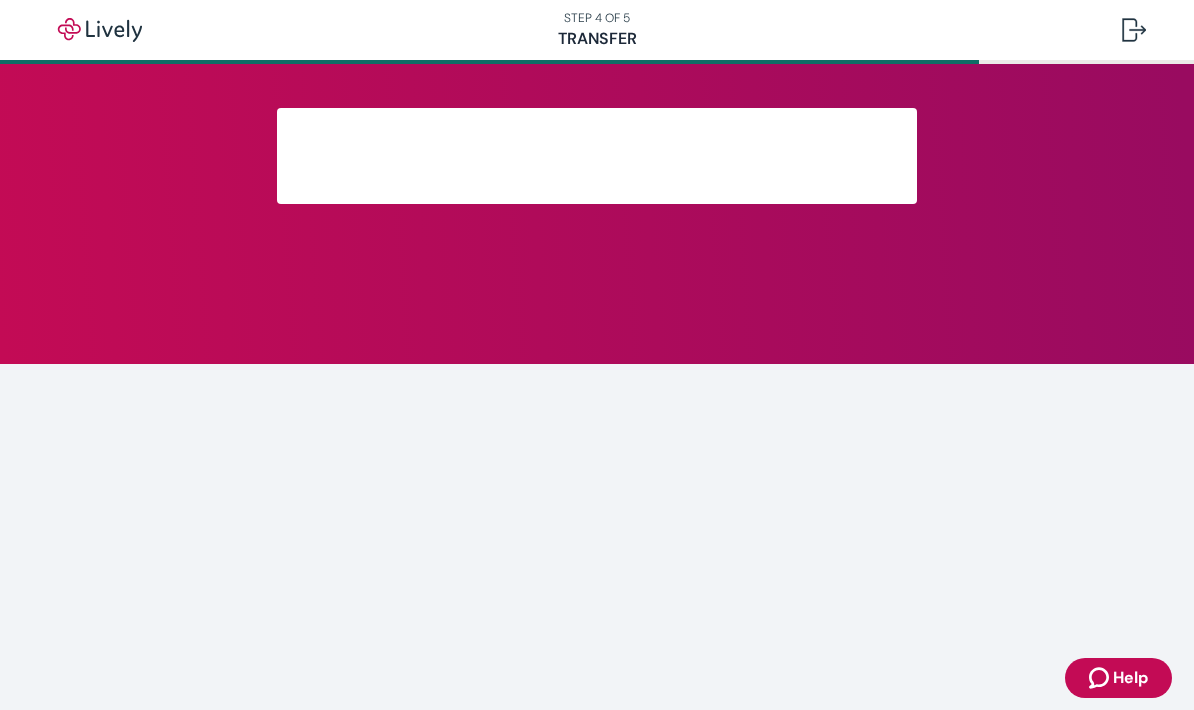 scroll, scrollTop: 0, scrollLeft: 0, axis: both 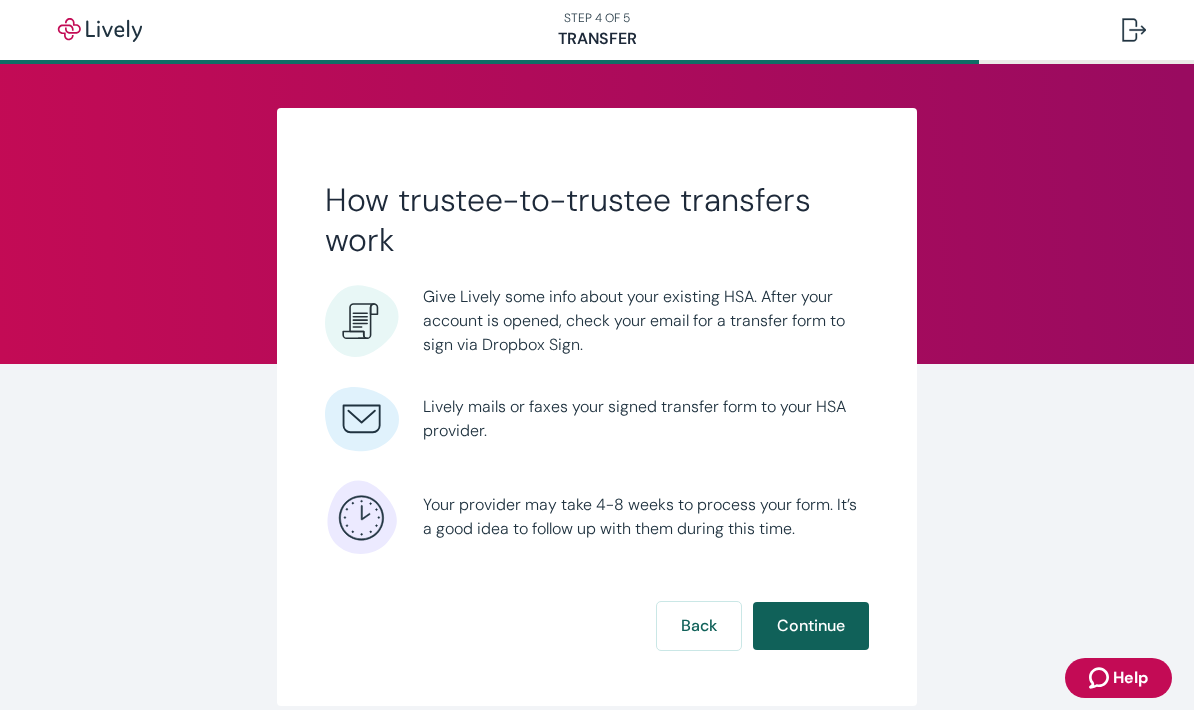 click on "Continue" at bounding box center (811, 626) 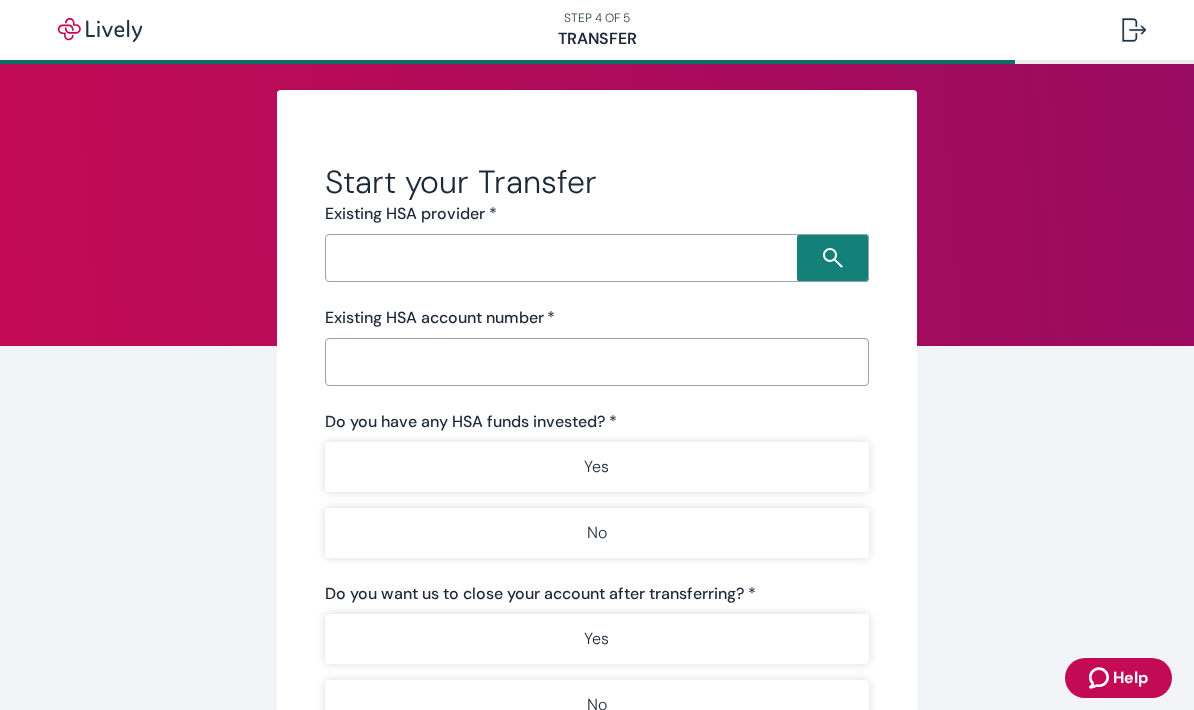 scroll, scrollTop: 17, scrollLeft: 0, axis: vertical 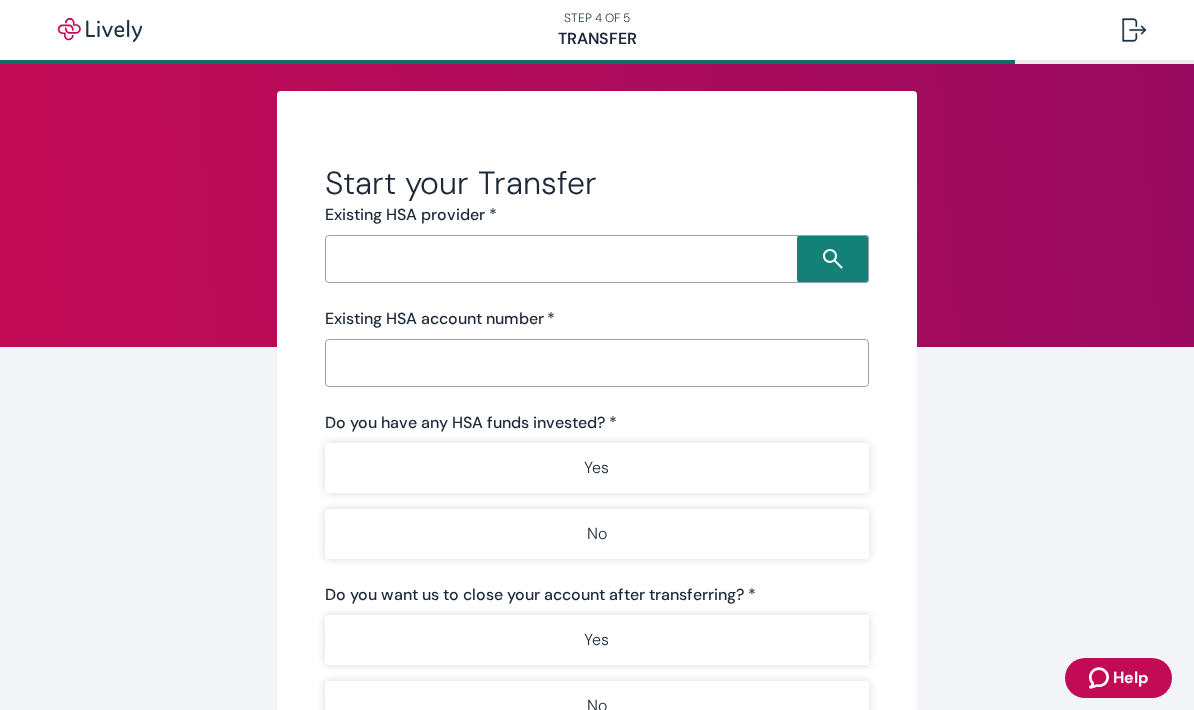 click at bounding box center [564, 259] 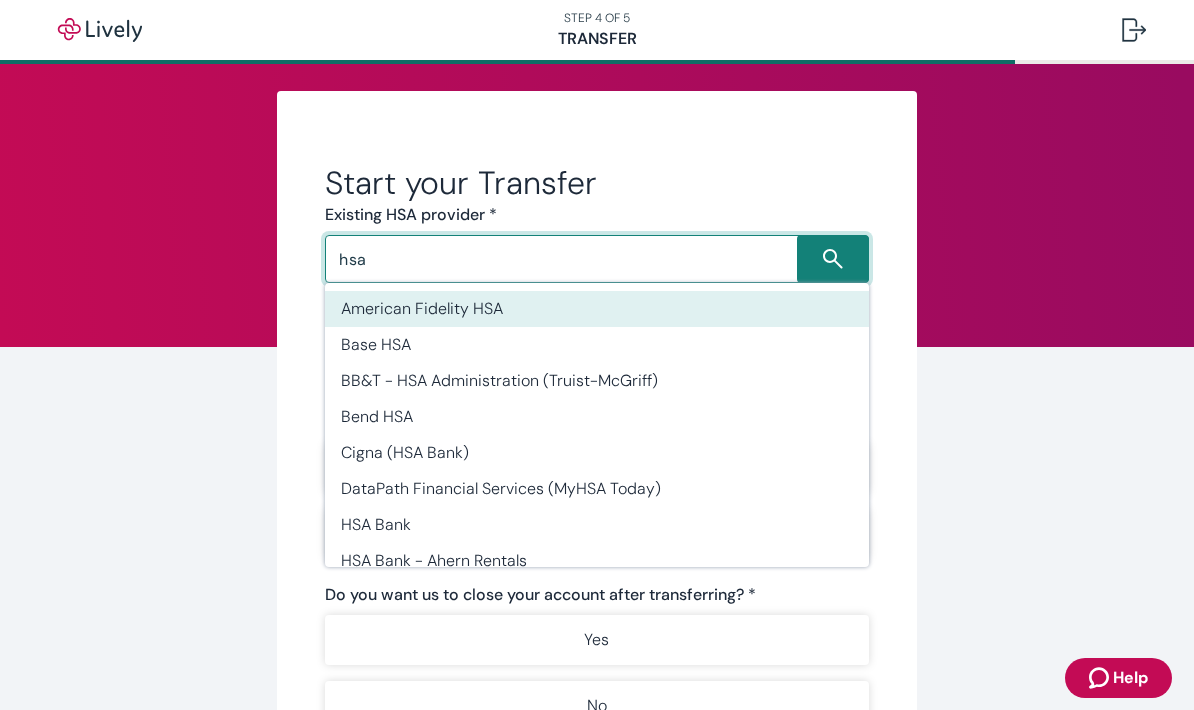 type on "hsa" 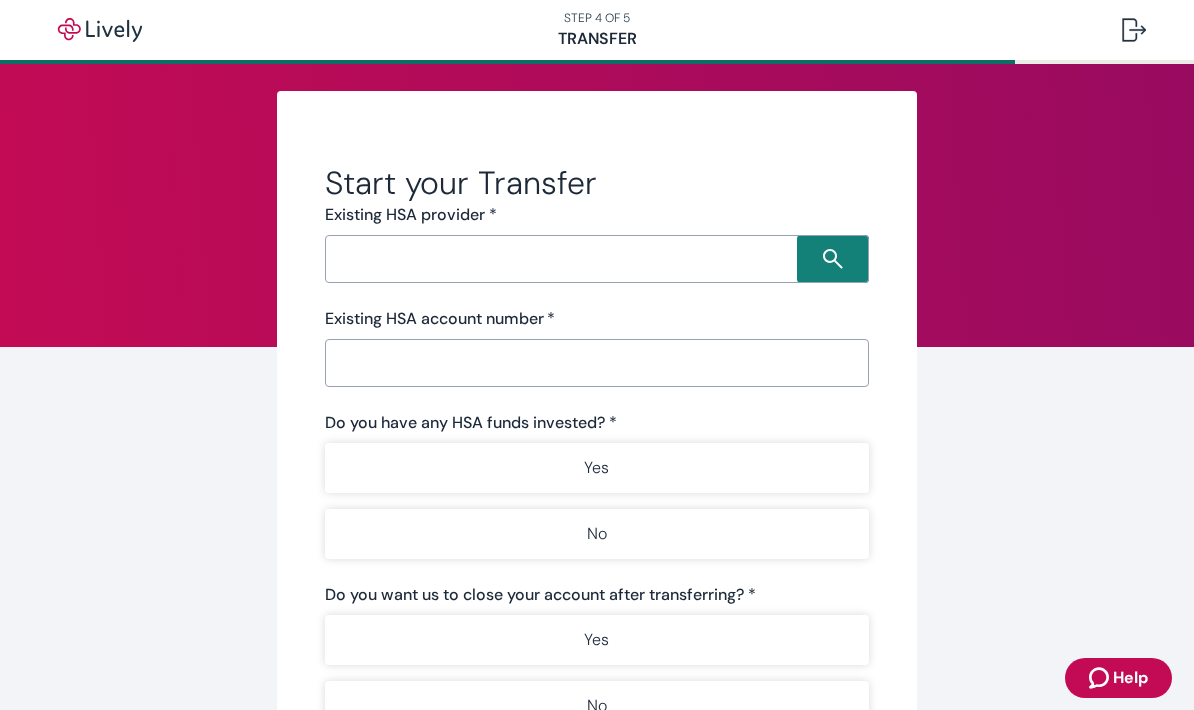 drag, startPoint x: 359, startPoint y: 258, endPoint x: -1, endPoint y: -1, distance: 443.4873 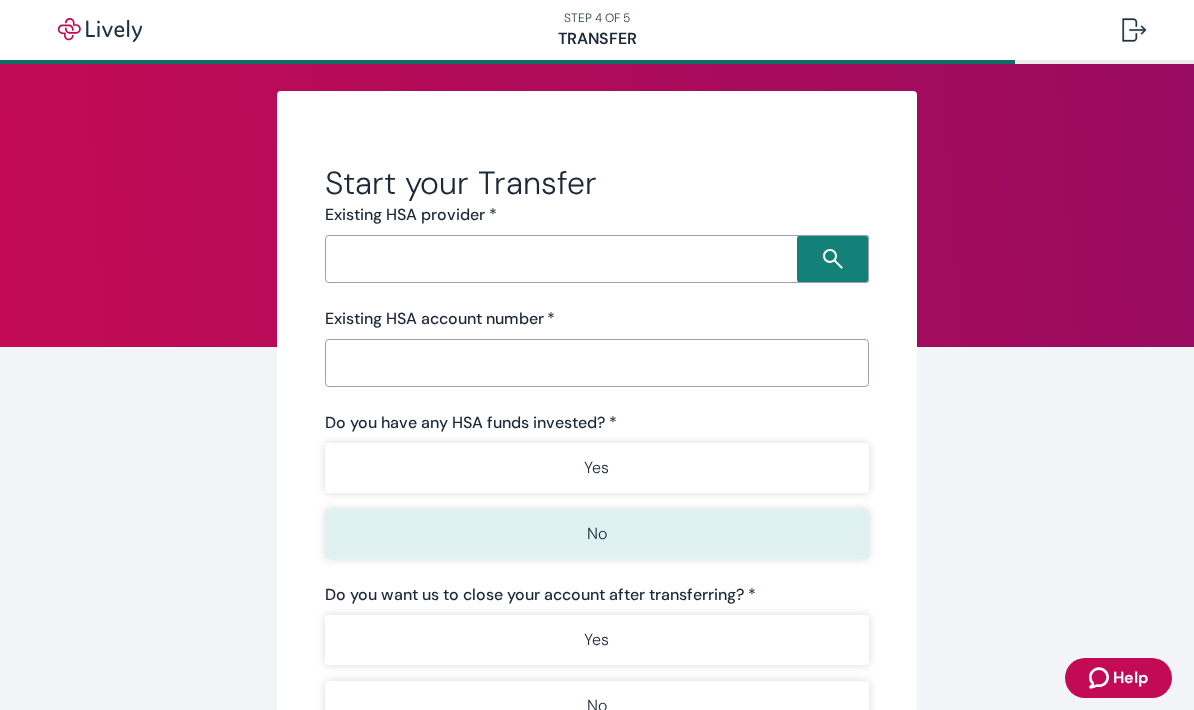 click on "No" at bounding box center [597, 534] 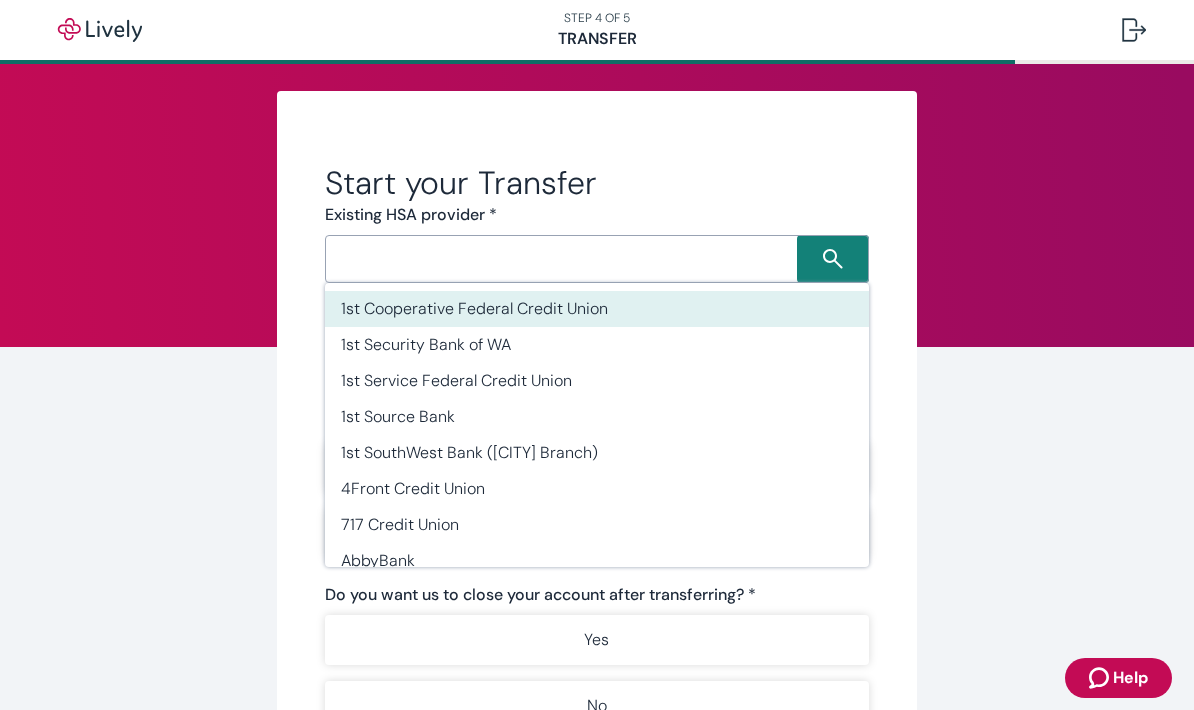 click on "​" at bounding box center (597, 259) 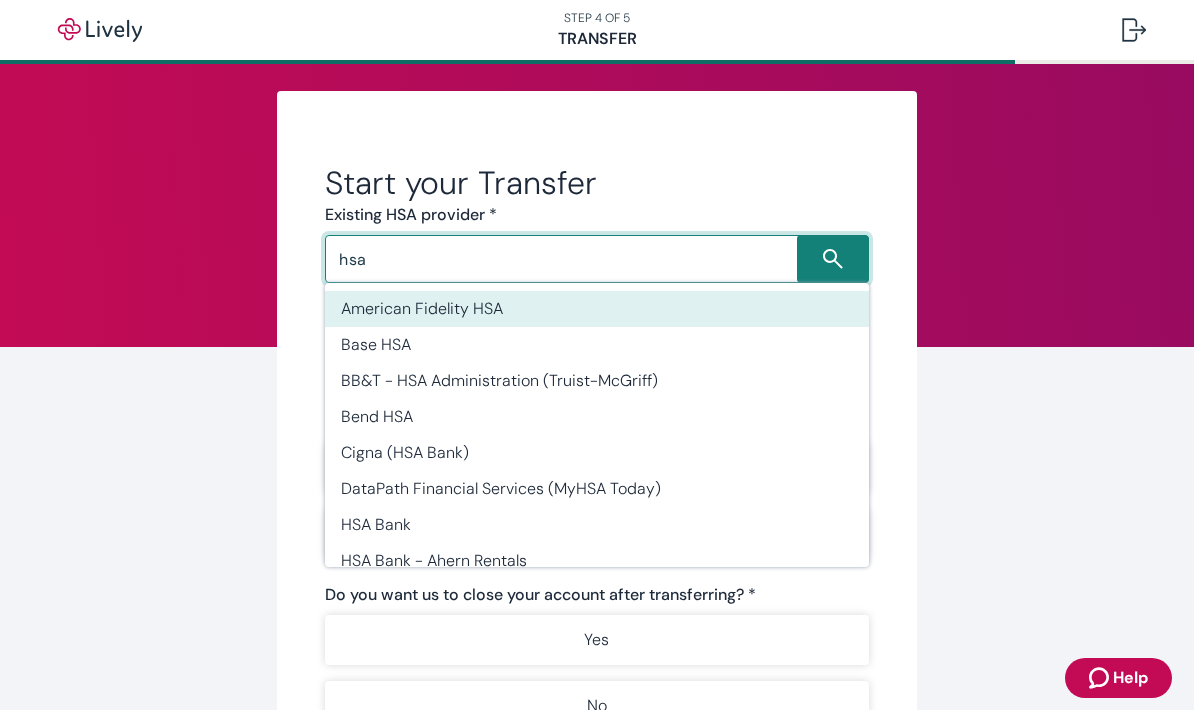 type on "hsa" 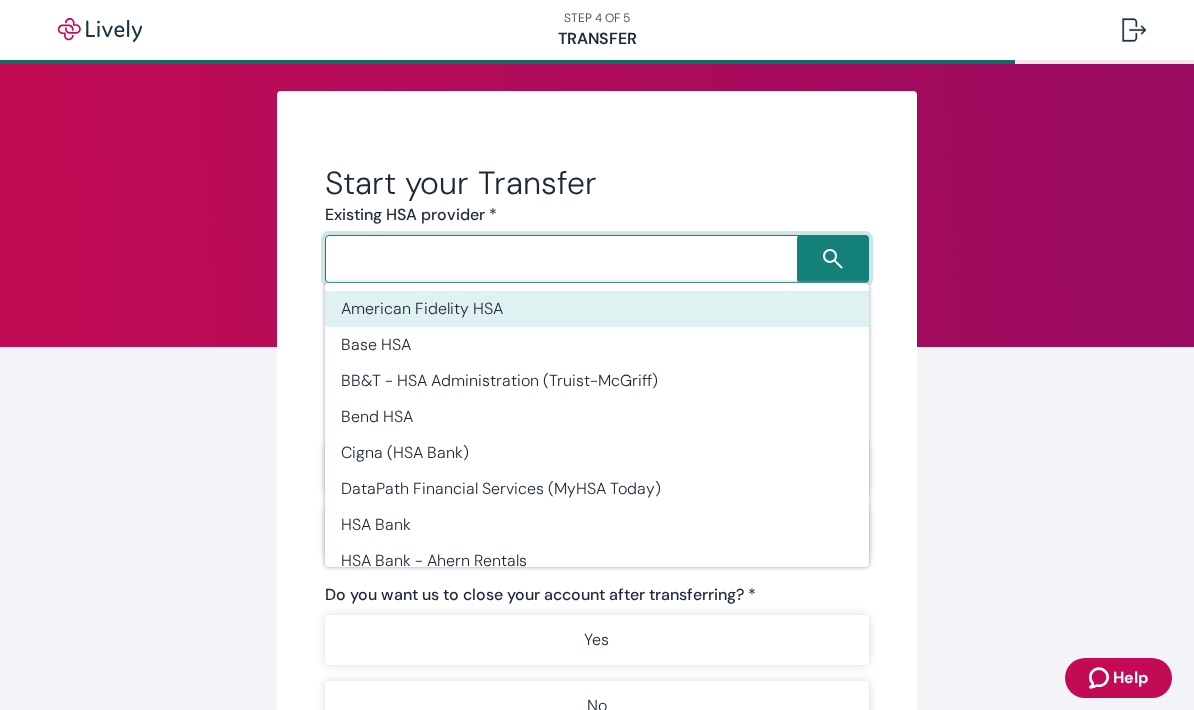 drag, startPoint x: 465, startPoint y: 299, endPoint x: 366, endPoint y: 525, distance: 246.73265 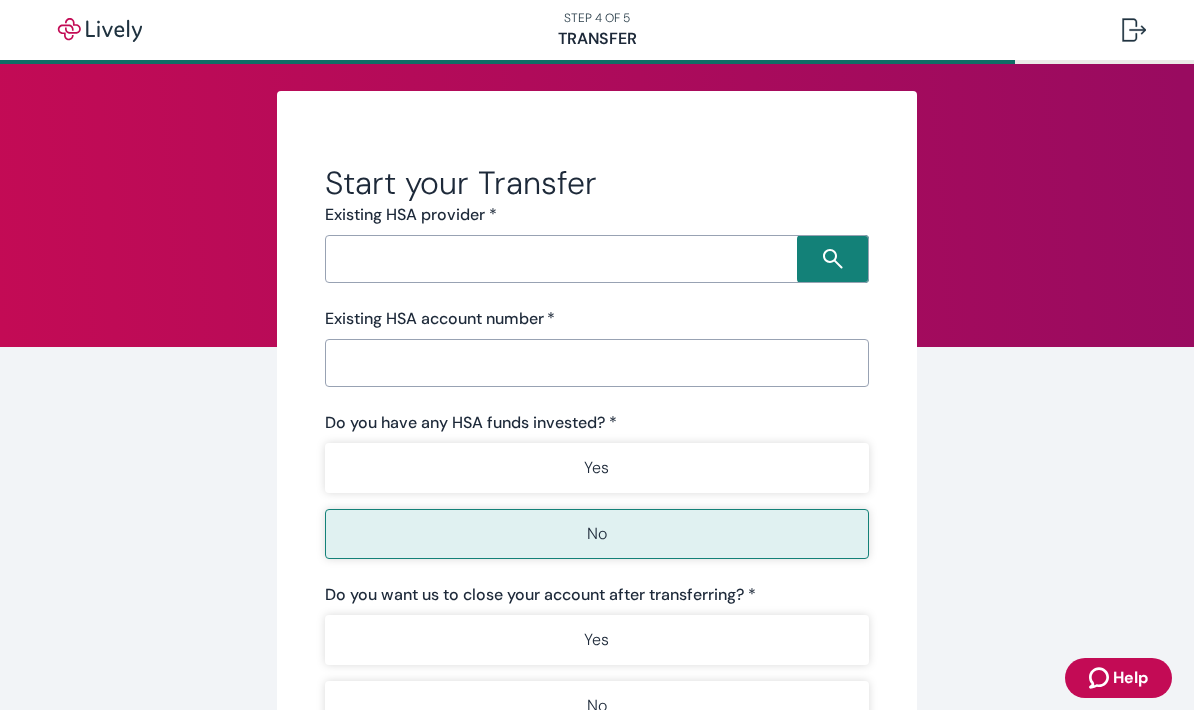 type on "false" 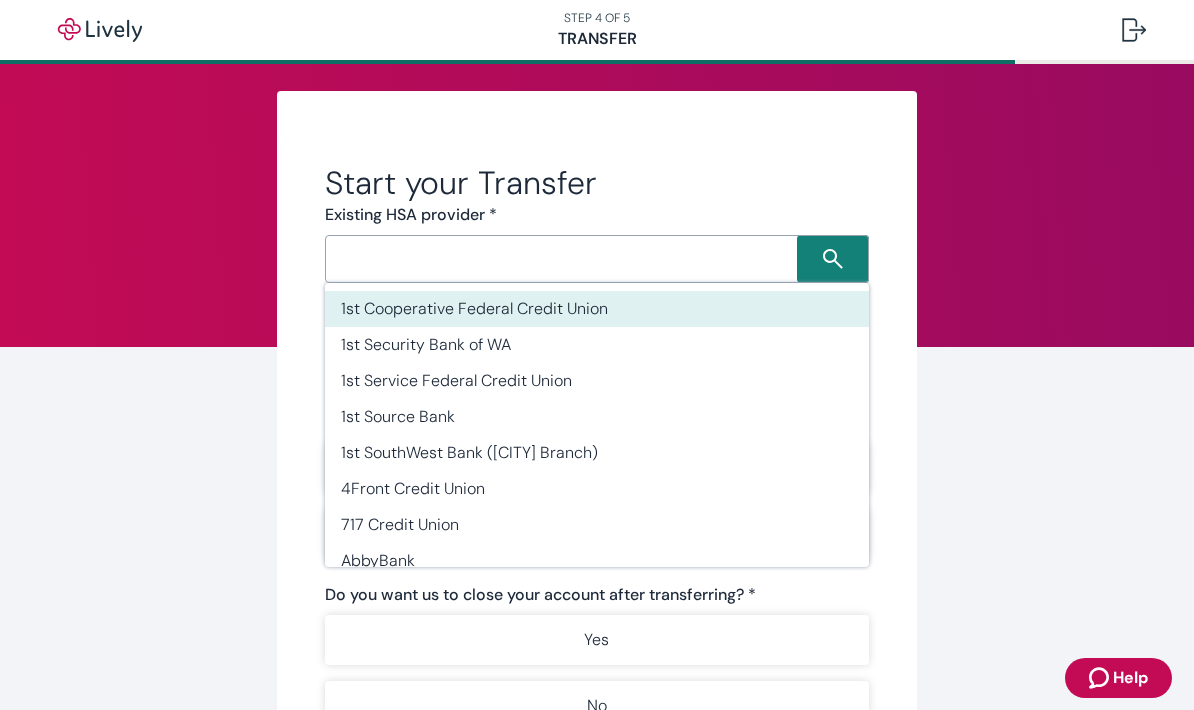 click on "​" at bounding box center [597, 259] 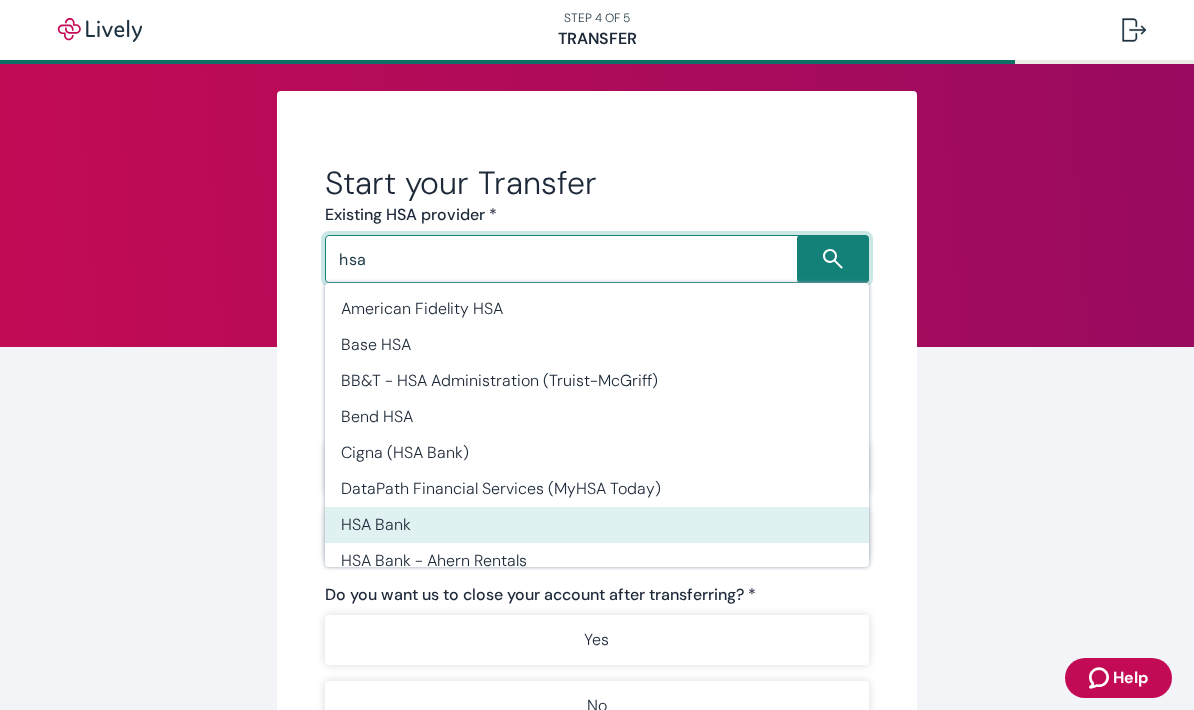 type on "HSA Bank" 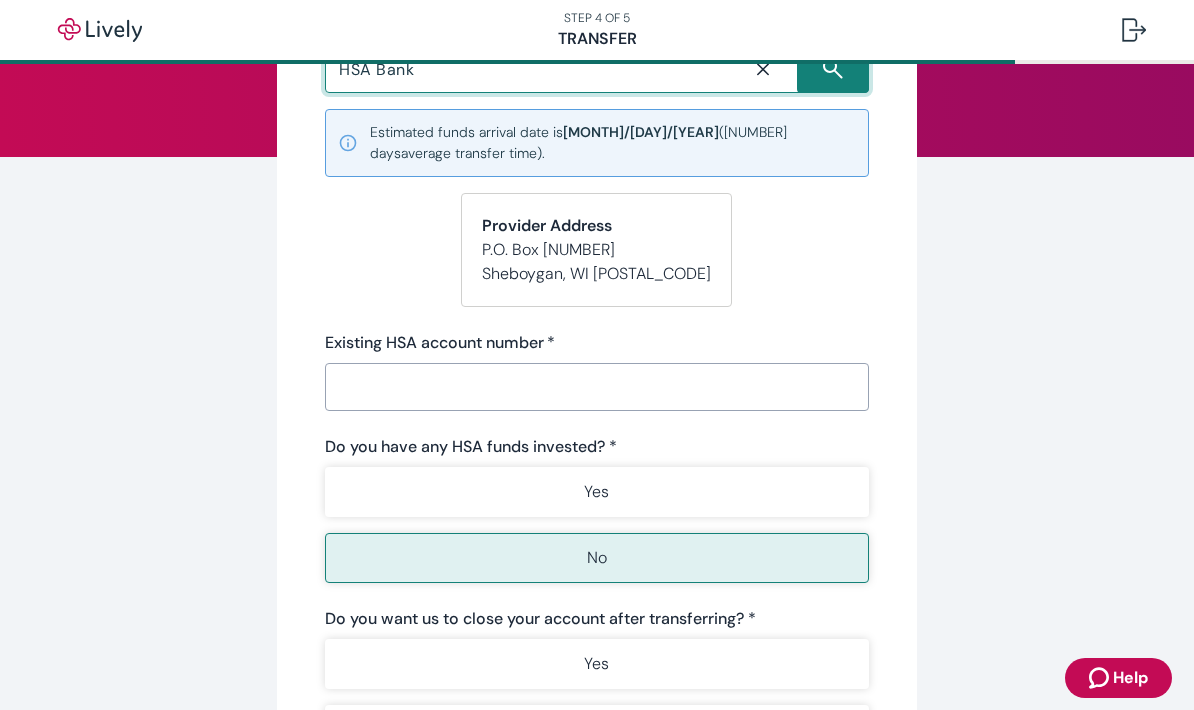 scroll, scrollTop: 212, scrollLeft: 0, axis: vertical 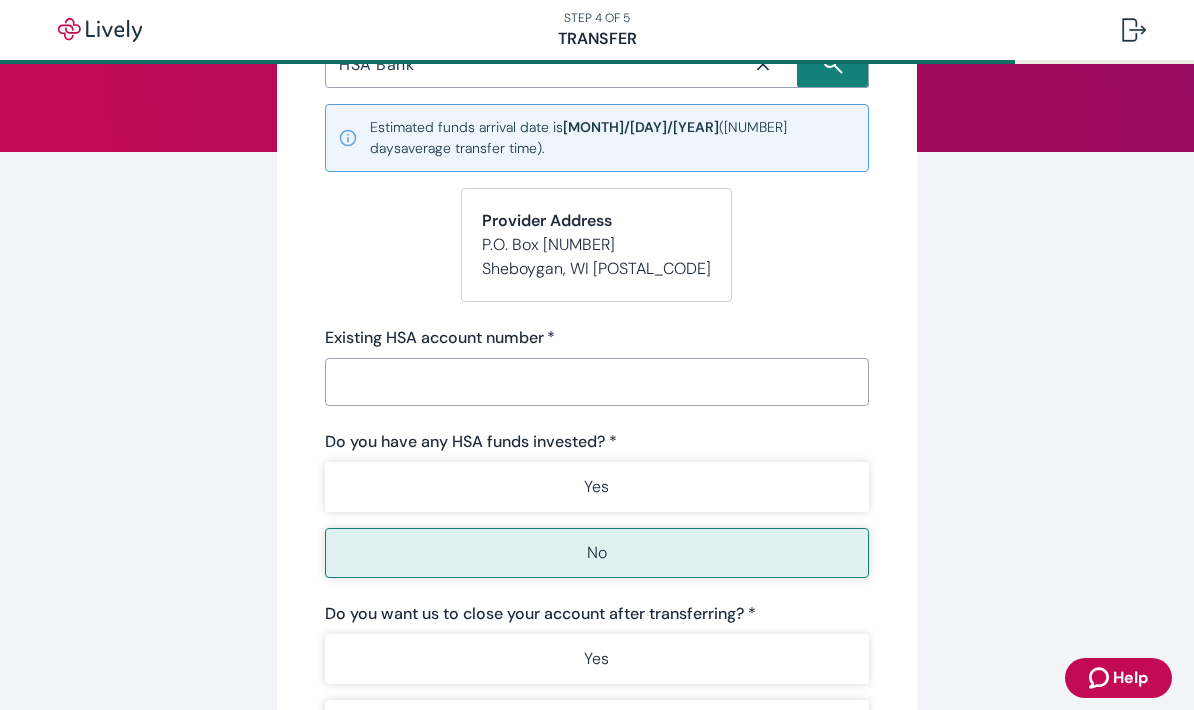 click on "Help STEP 4 OF 5 Transfer Start your Transfer Existing HSA provider * HSA Bank ​ Estimated funds arrival date is  09/05/2025  ( [NUMBER] days  average transfer time). Provider Address P.O. Box 939   [CITY] ,   [STATE]   [POSTAL_CODE] Existing HSA account number   * ​ Do you have any HSA funds invested? * Yes No Do you want us to close your account after transferring? * Yes No Your provider might charge a transfer or closing fee.   If you are unsure, we recommend reaching out directly to your provider. Back Continue" at bounding box center [597, 355] 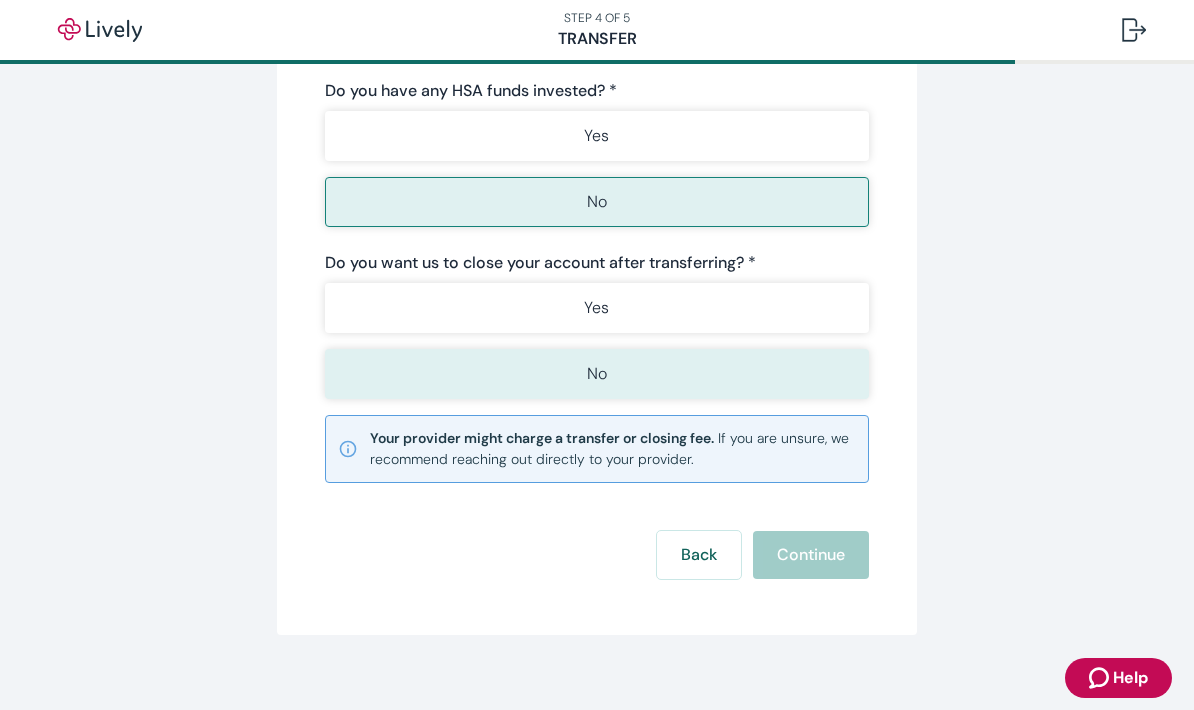 scroll, scrollTop: 563, scrollLeft: 0, axis: vertical 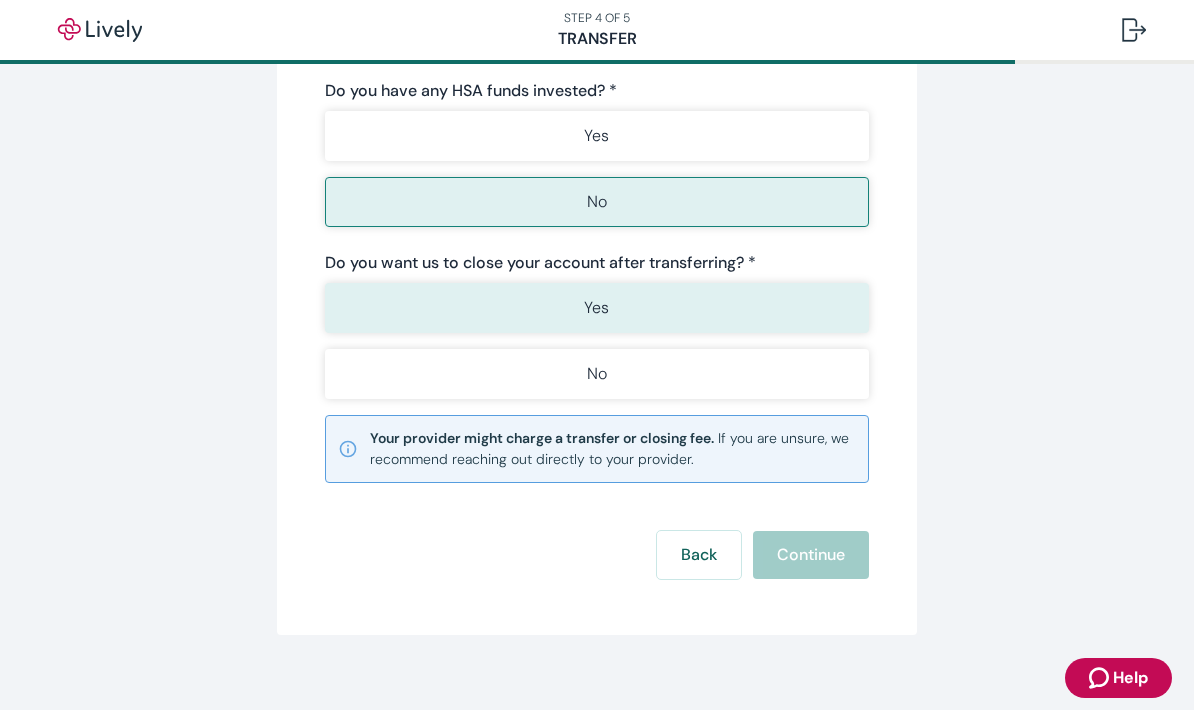 type on "[PHONE]" 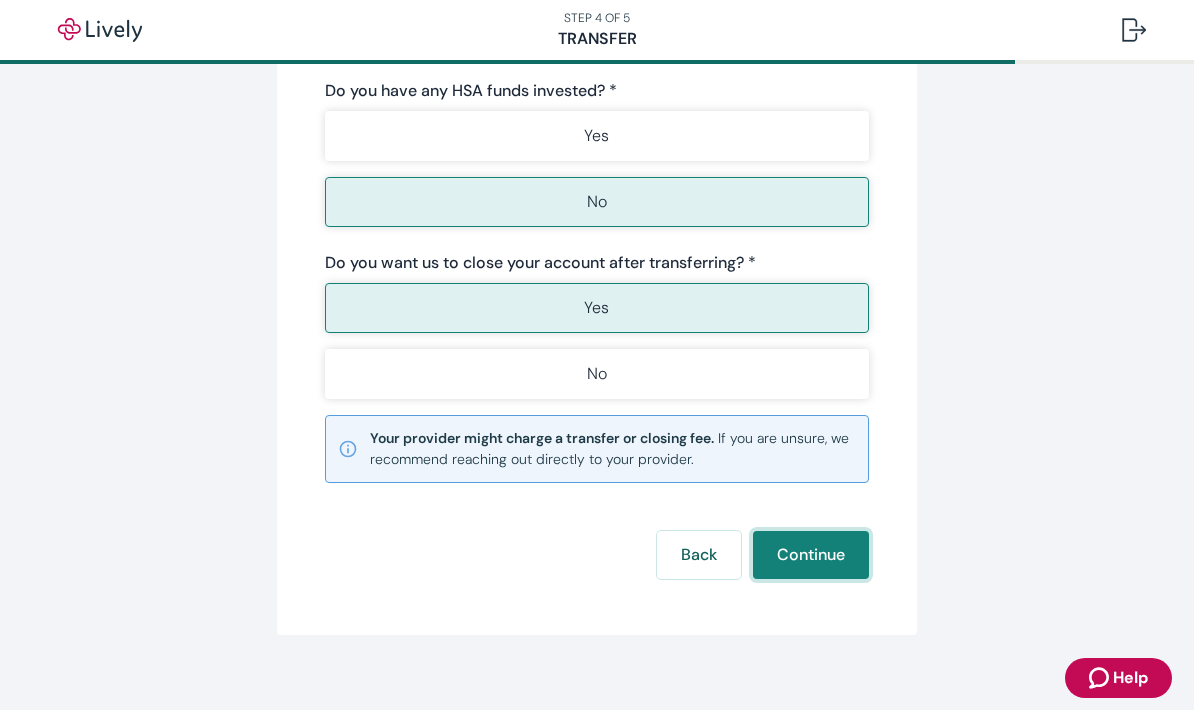 click on "Continue" at bounding box center (811, 555) 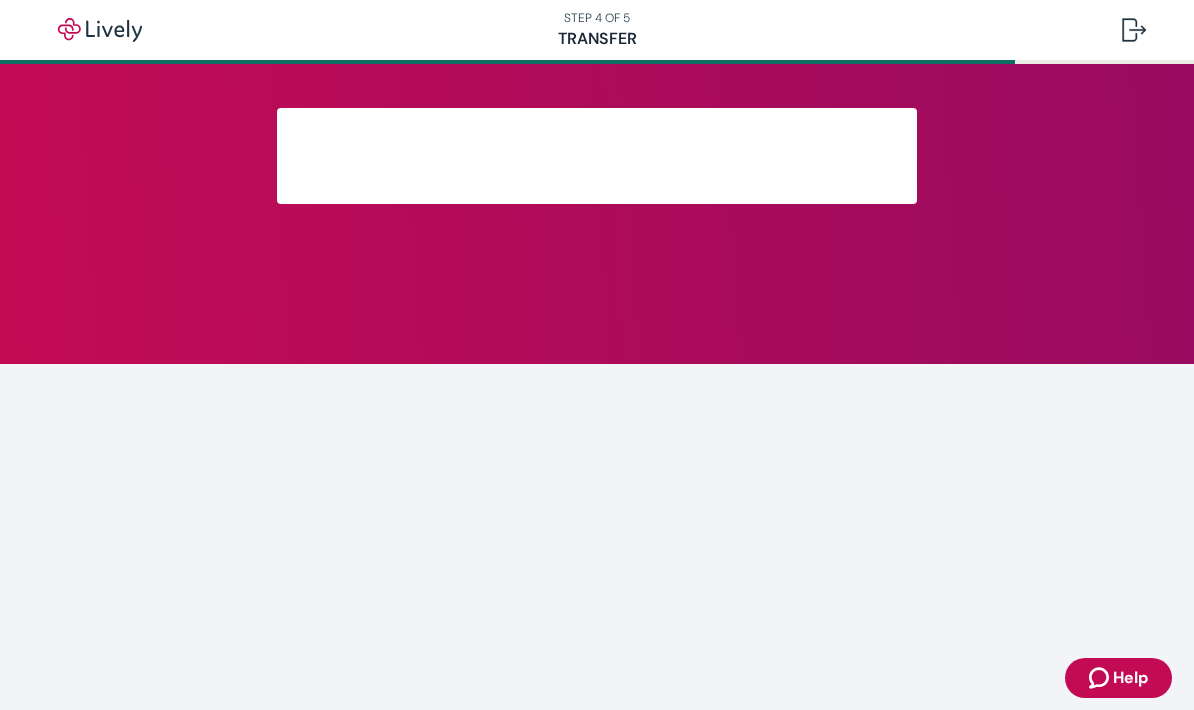 scroll, scrollTop: 0, scrollLeft: 0, axis: both 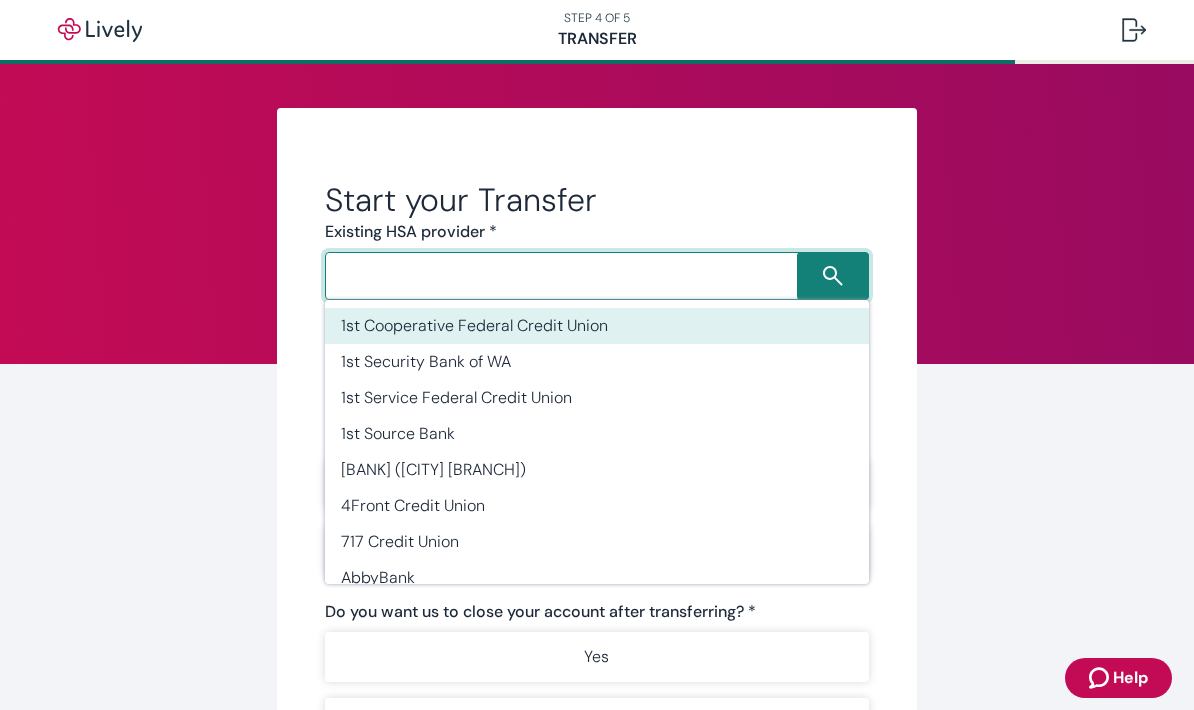 click at bounding box center [564, 276] 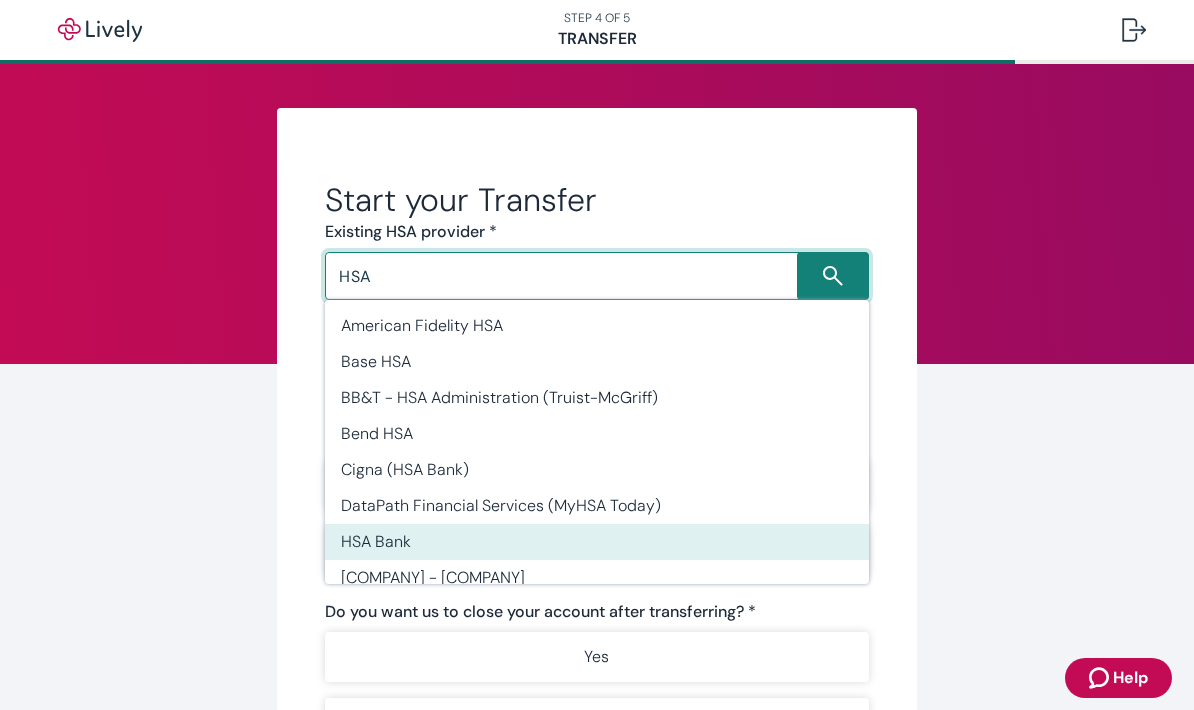 click on "HSA Bank" at bounding box center (597, 542) 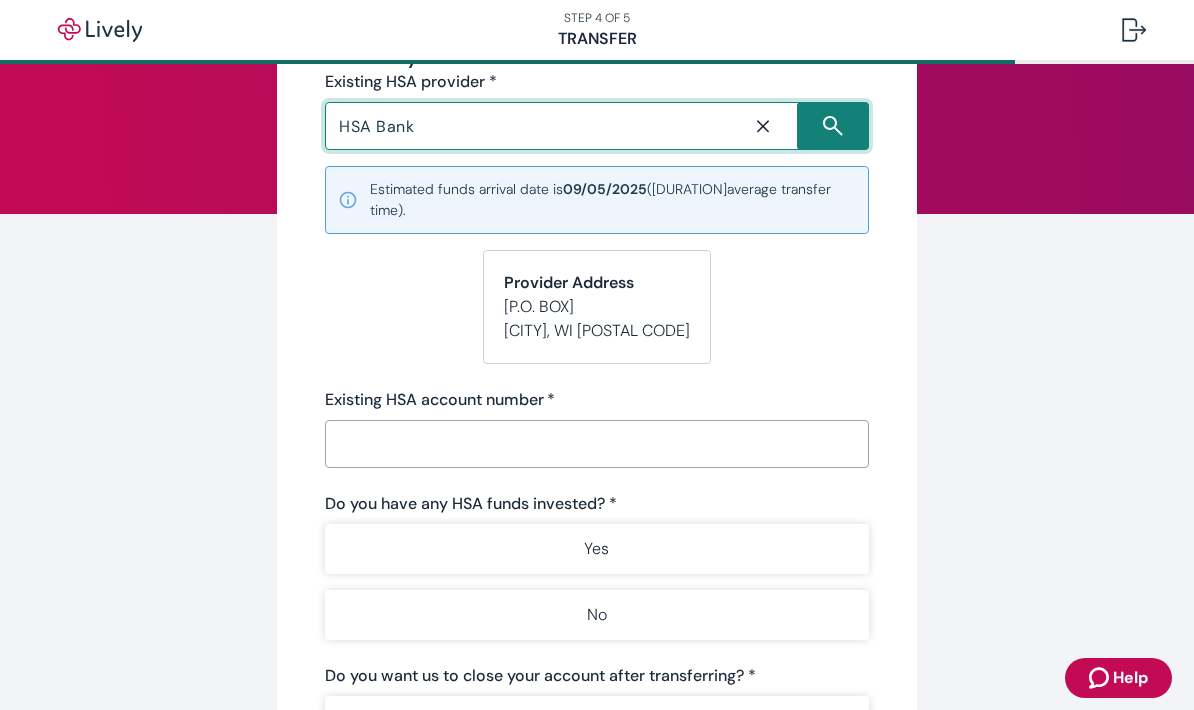 scroll, scrollTop: 197, scrollLeft: 0, axis: vertical 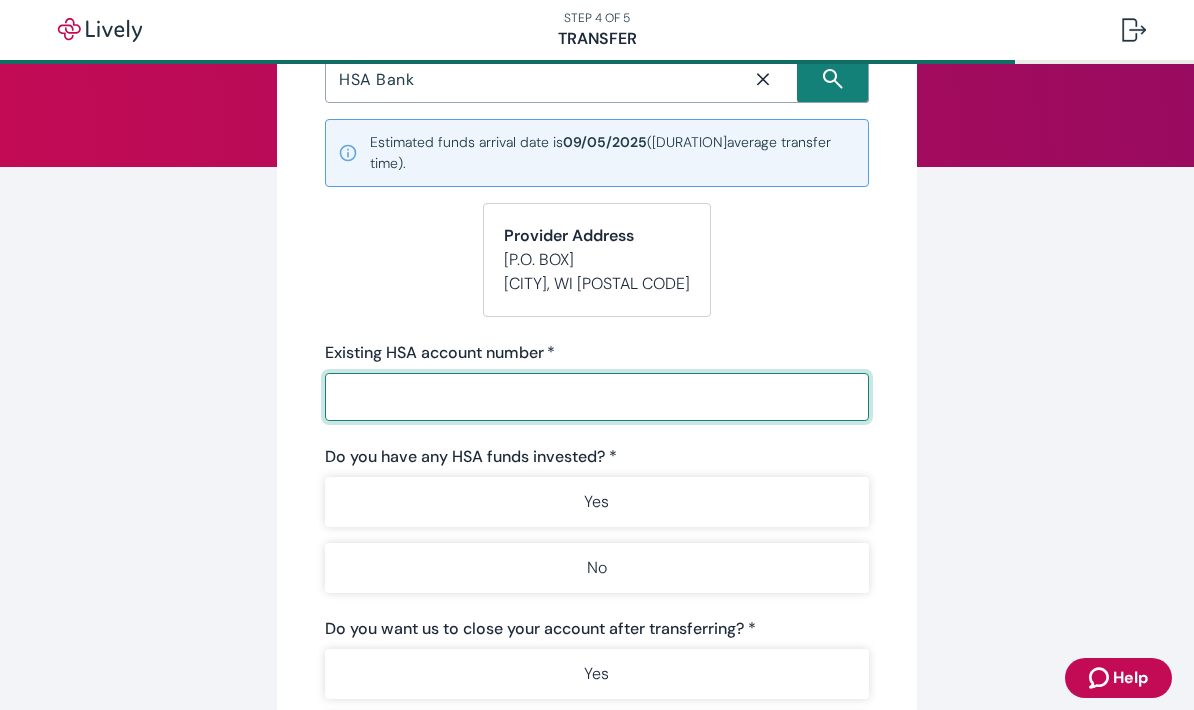 click on "Existing HSA account number   *" at bounding box center [590, 397] 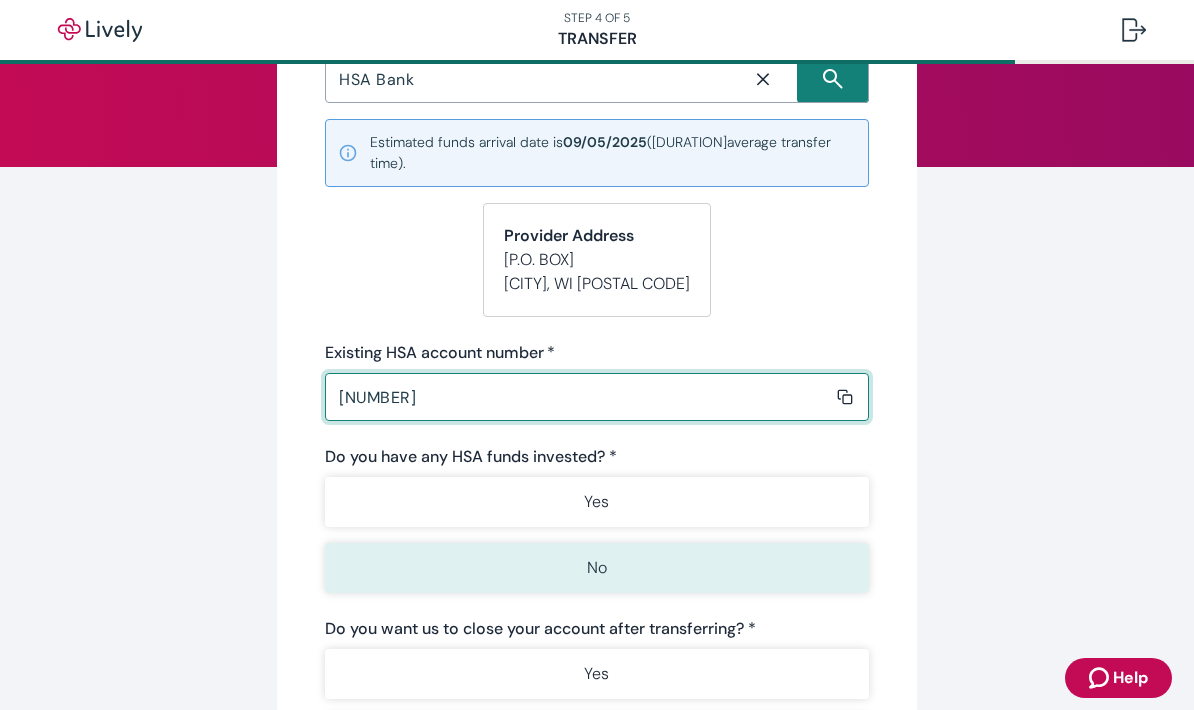 type on "93561104" 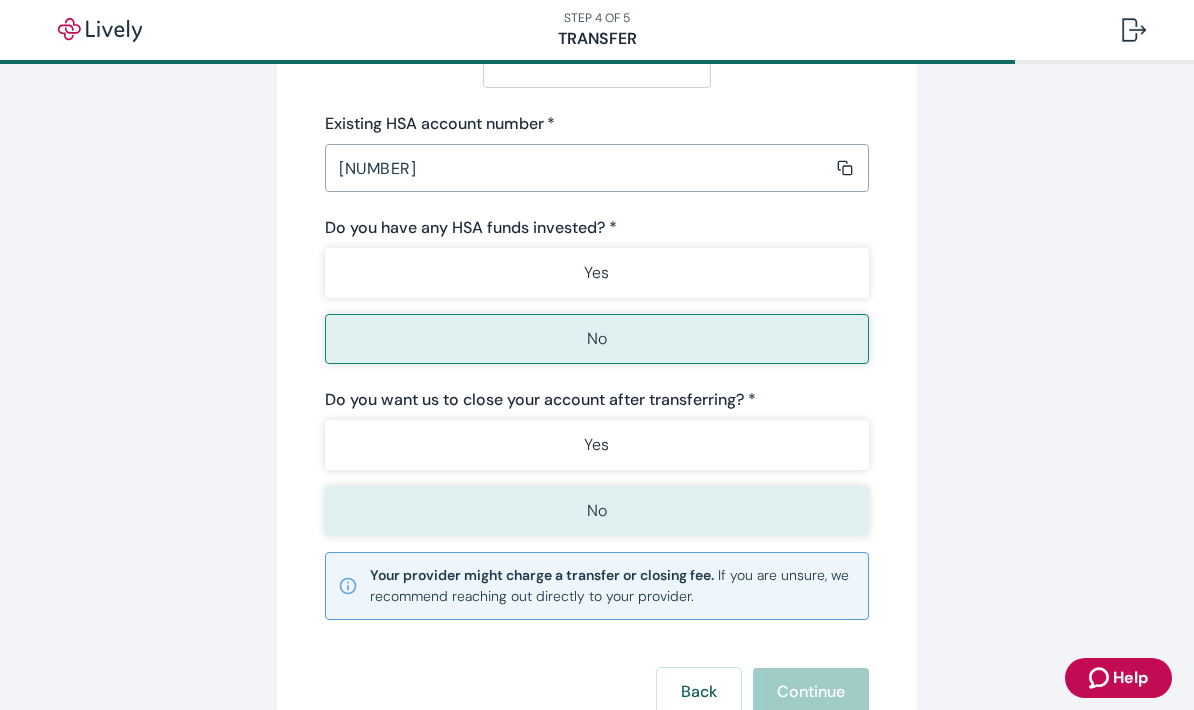 scroll, scrollTop: 428, scrollLeft: 0, axis: vertical 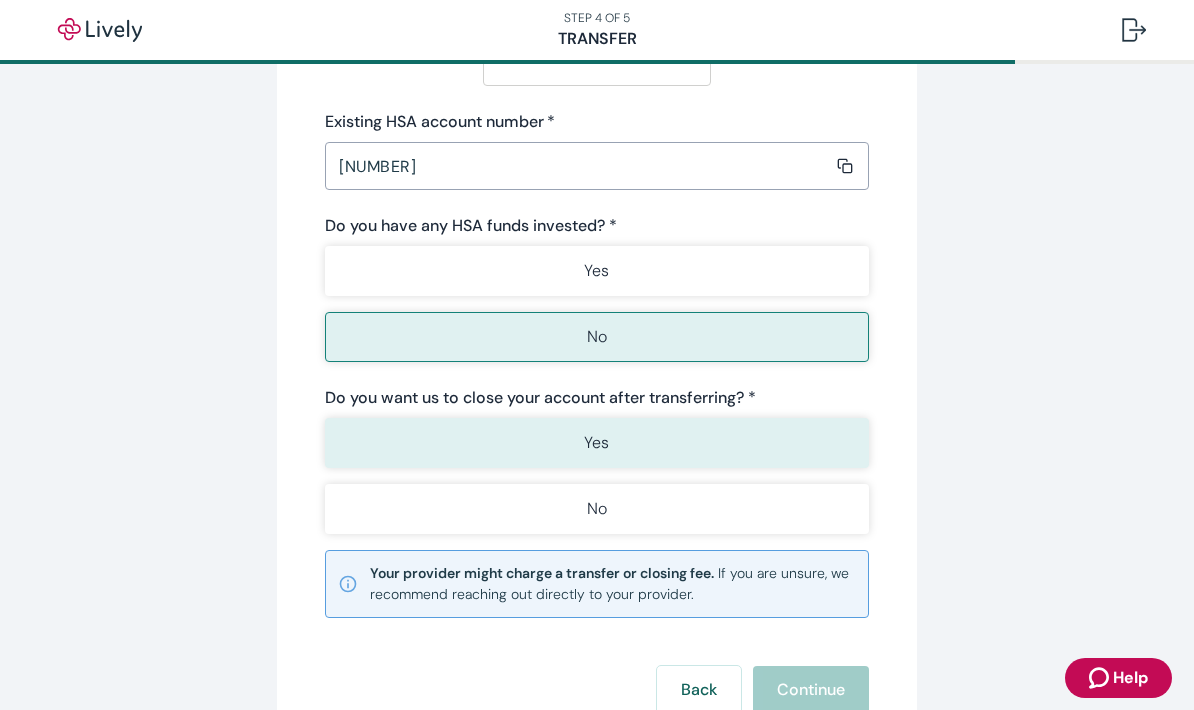 click on "Yes" at bounding box center [597, 443] 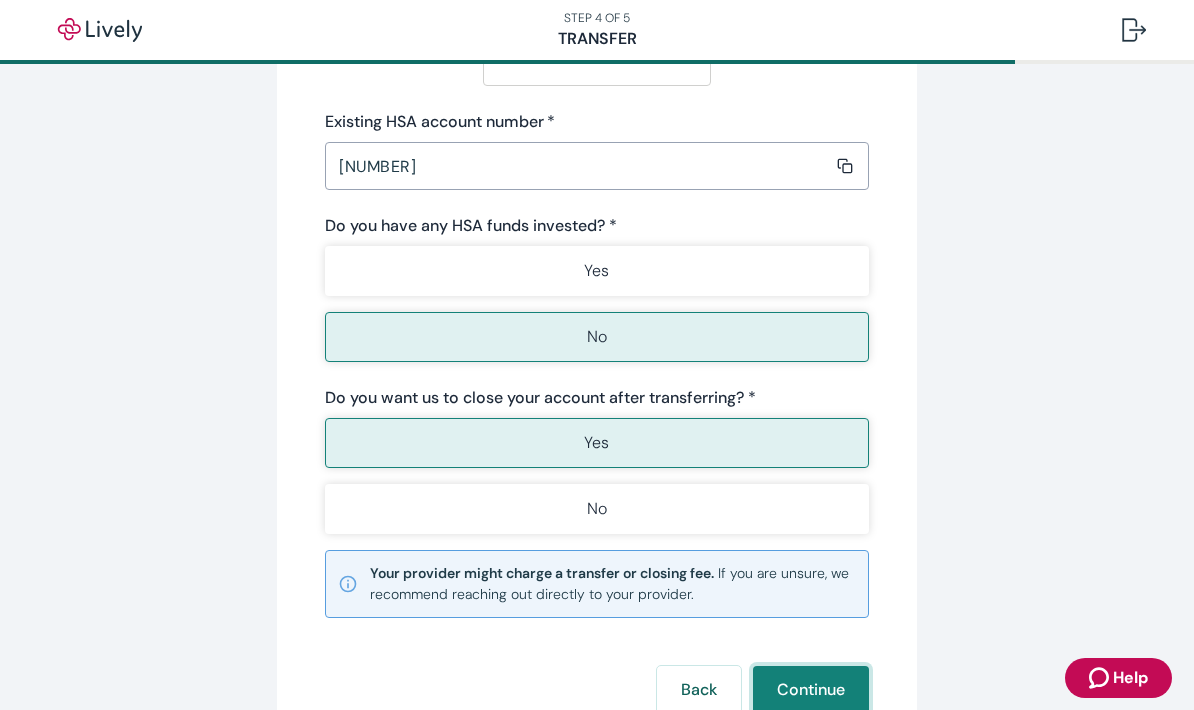 click on "Continue" at bounding box center (811, 690) 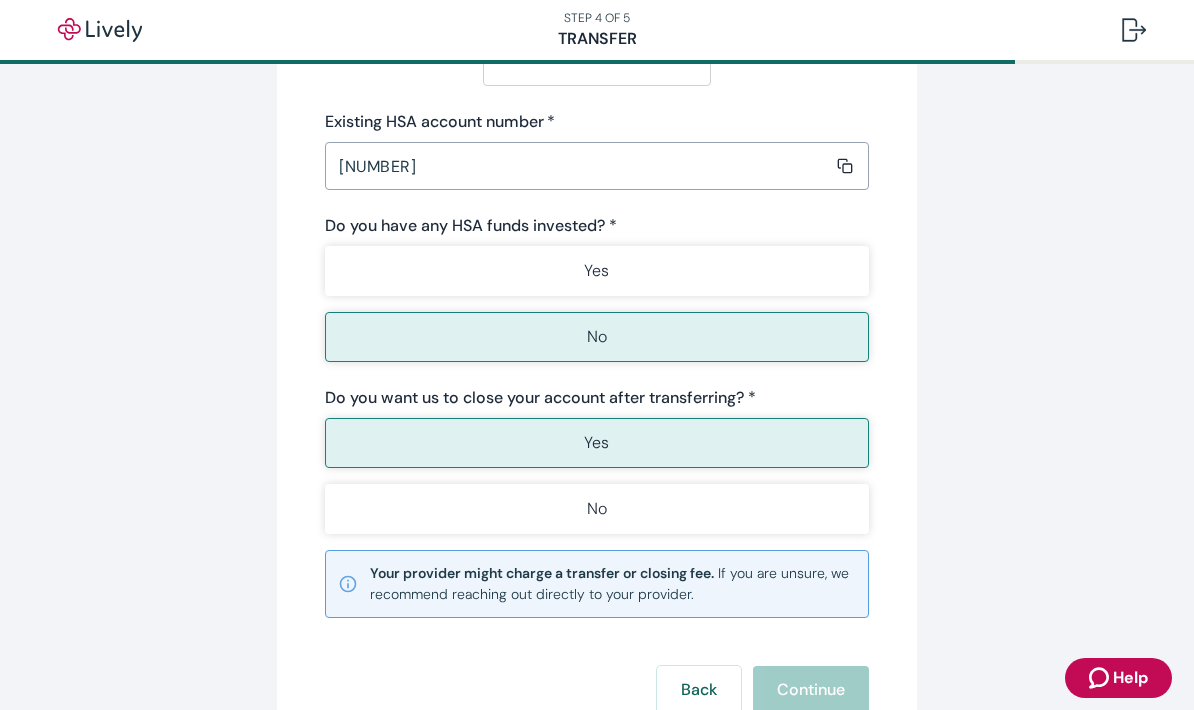 scroll, scrollTop: 0, scrollLeft: 0, axis: both 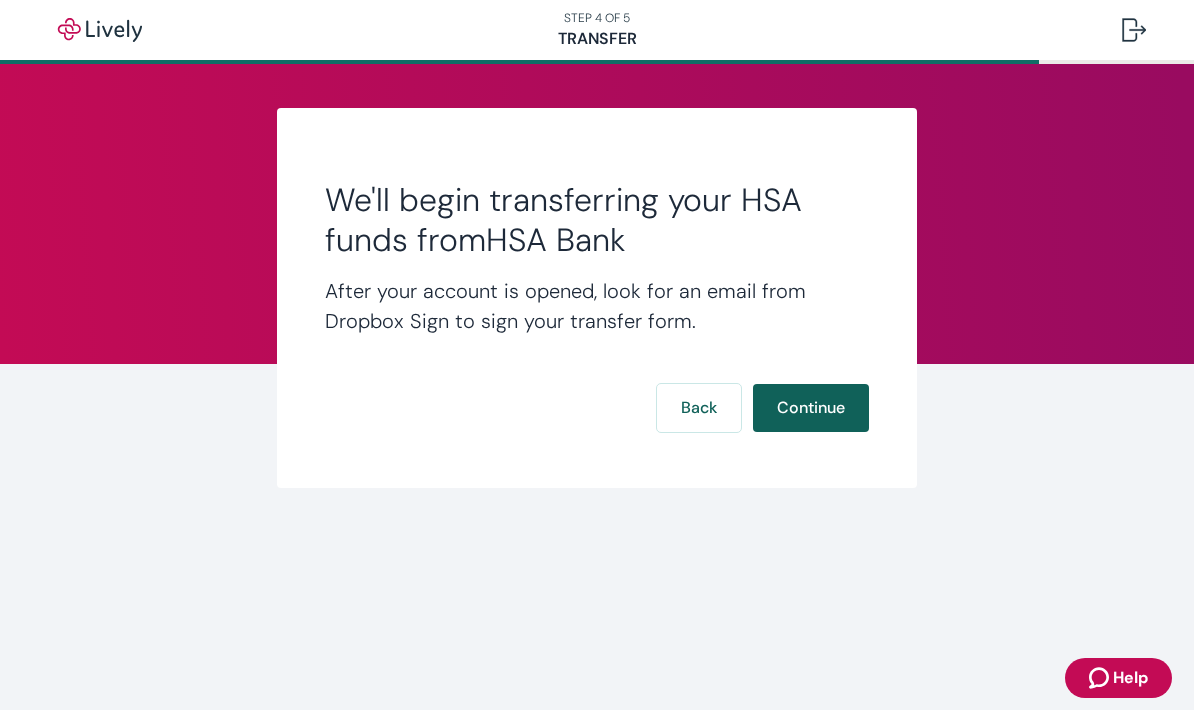 click on "Continue" at bounding box center [811, 408] 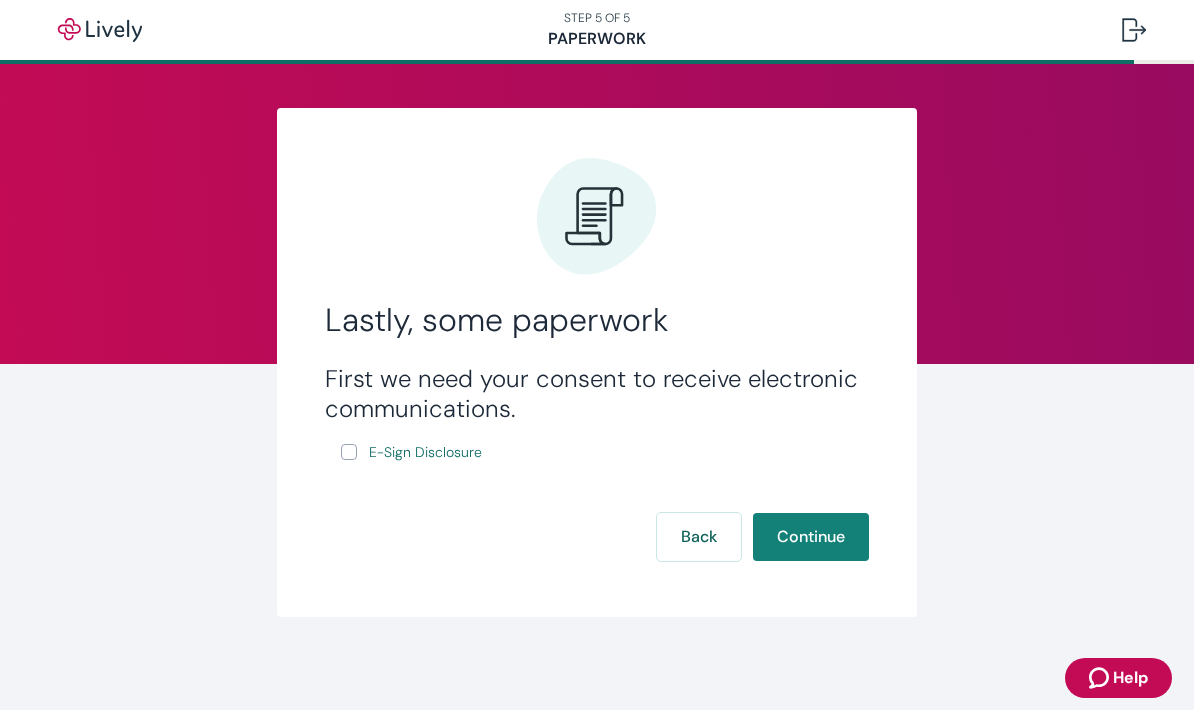 click on "E-Sign Disclosure" at bounding box center [349, 452] 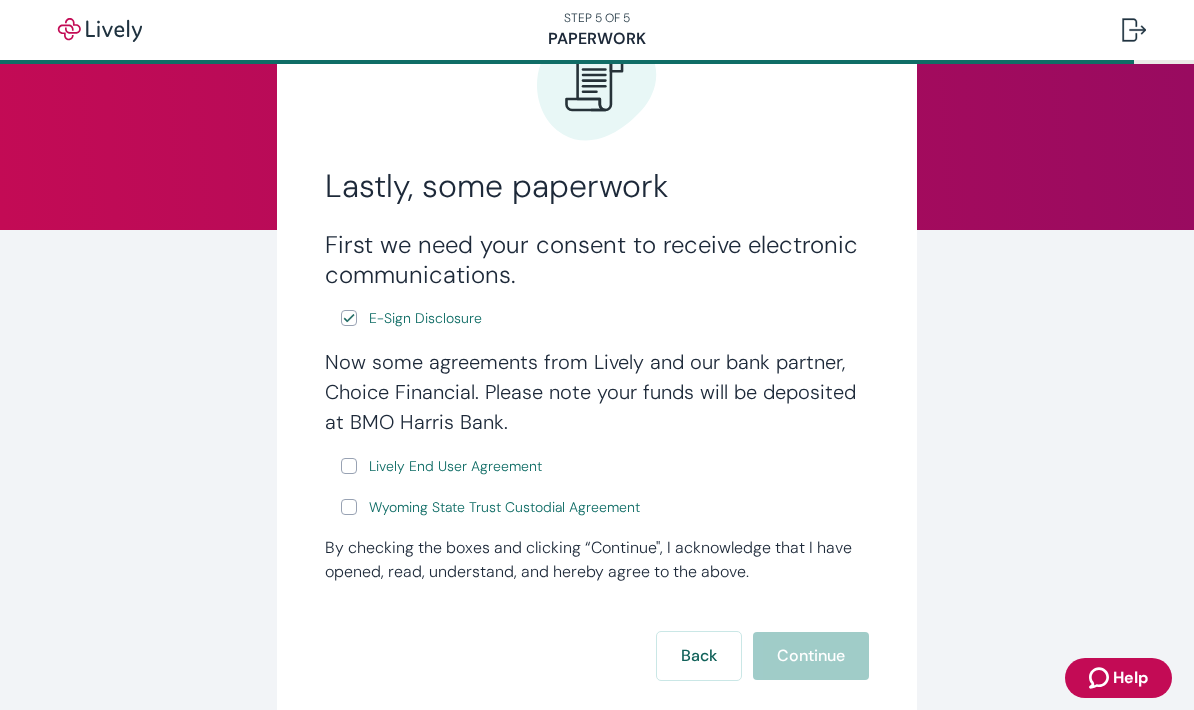 scroll, scrollTop: 138, scrollLeft: 0, axis: vertical 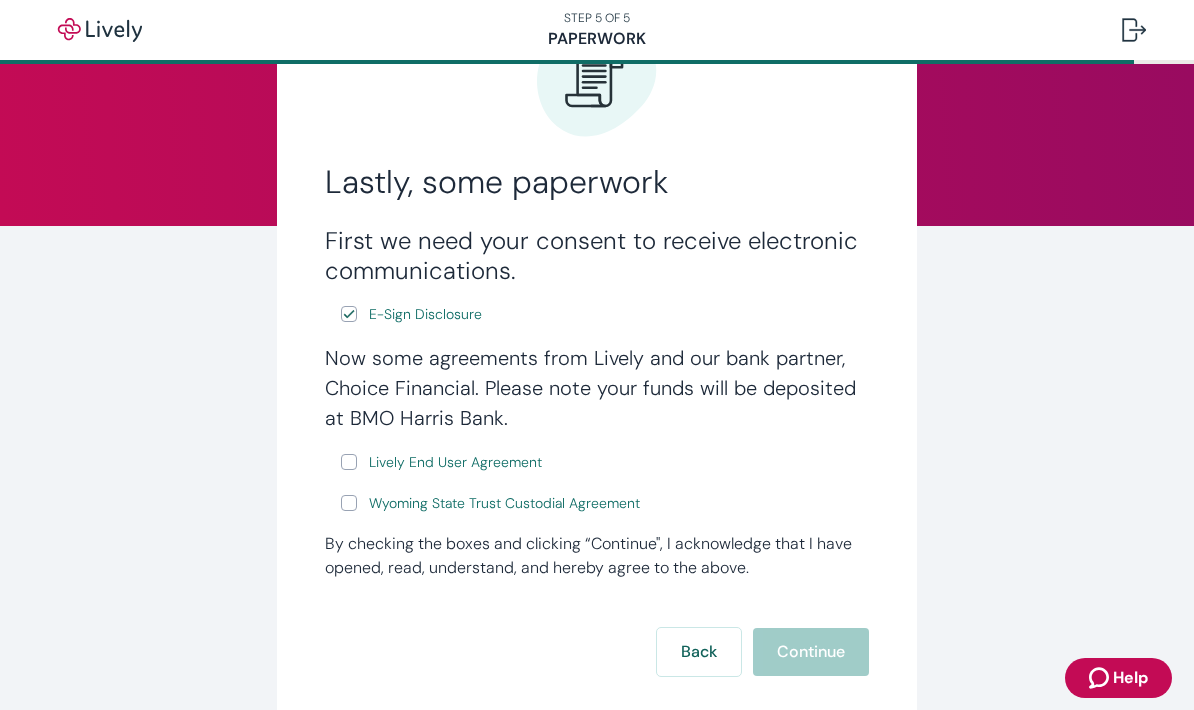 click on "Lively End User Agreement" at bounding box center (349, 462) 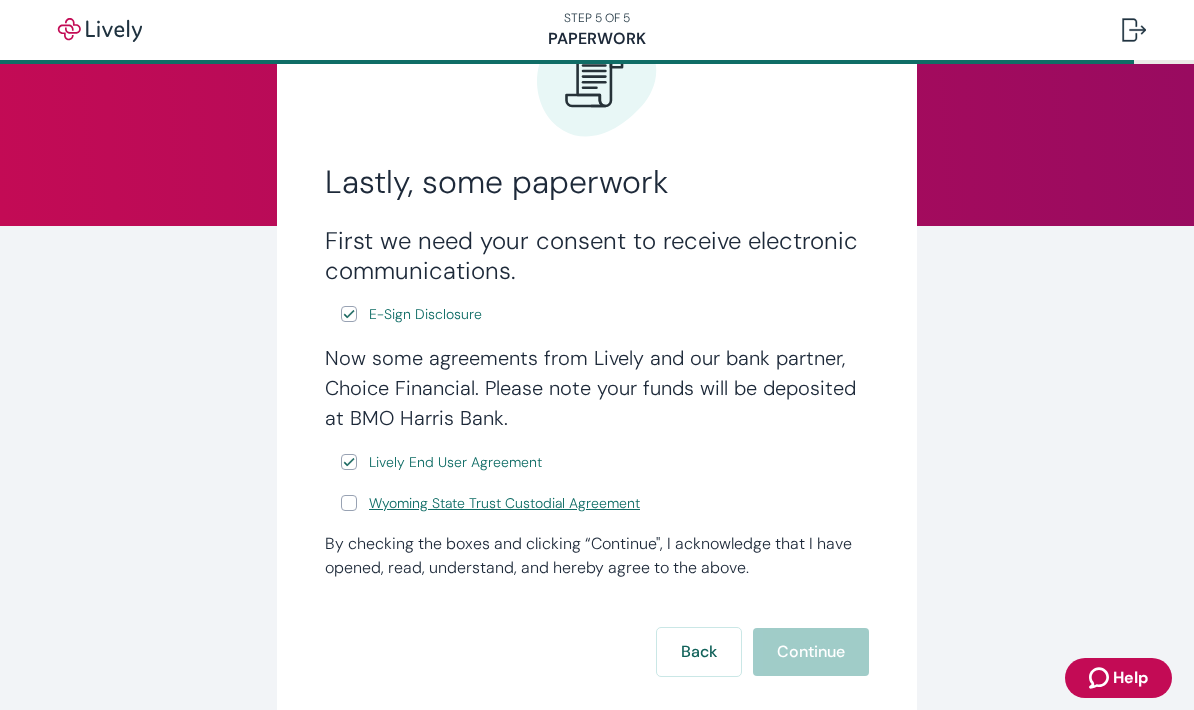 click on "Wyoming State Trust Custodial Agreement" at bounding box center (504, 503) 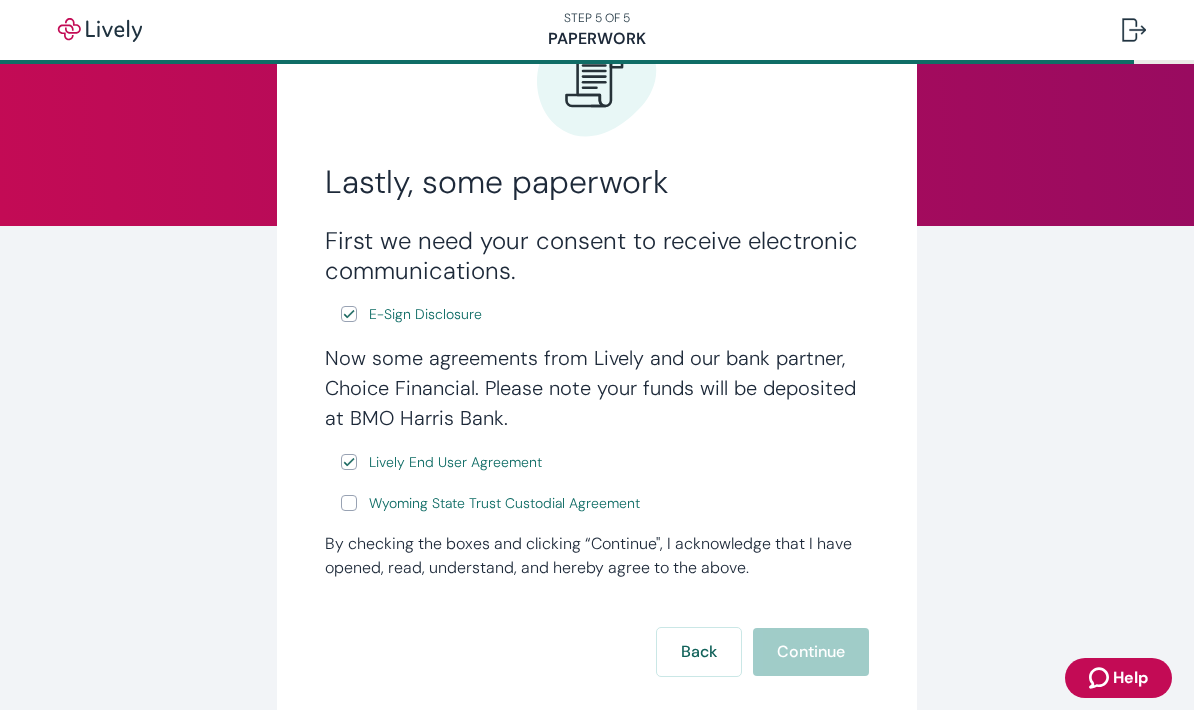 click on "Wyoming State Trust Custodial Agreement" at bounding box center (349, 503) 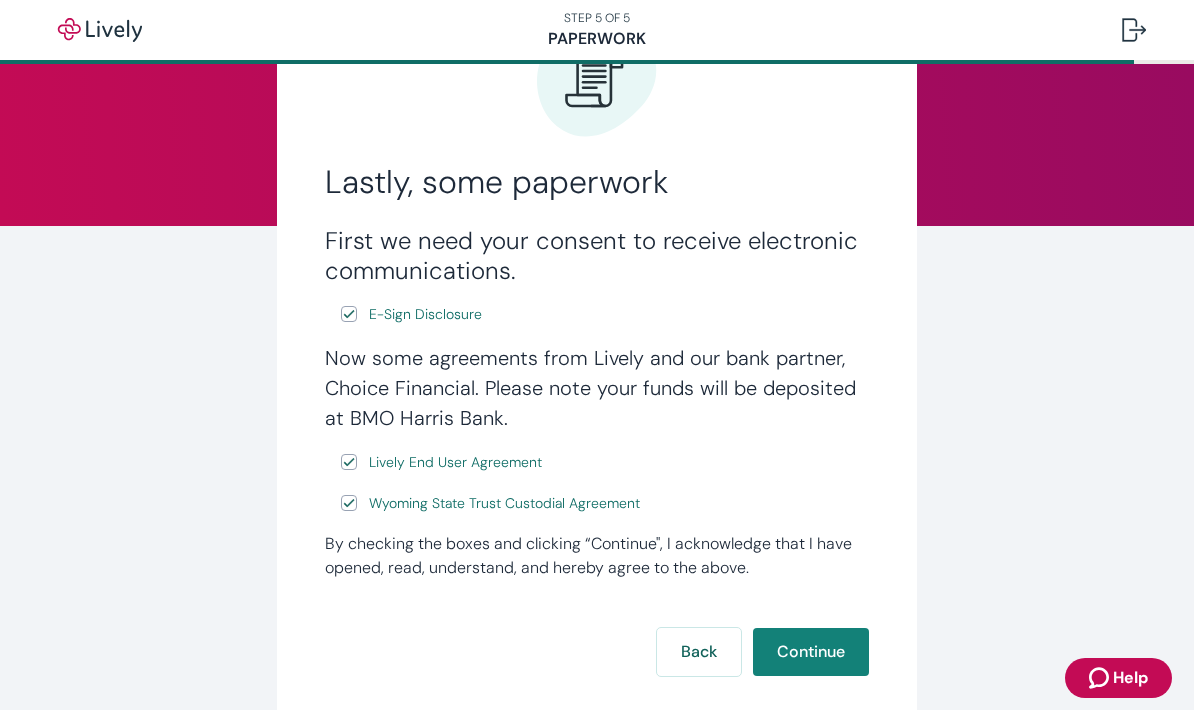 click on "Lastly, some paperwork First we need your consent to receive electronic communications. E-Sign Disclosure Now some agreements from Lively and our bank partner, Choice Financial. Please note your funds will be deposited at   BMO Harris Bank . Lively End User Agreement Wyoming State Trust Custodial Agreement By checking the boxes and clicking “Continue", I acknowledge that I have opened, read, understand, and hereby agree to the above. Back Continue" at bounding box center [597, 351] 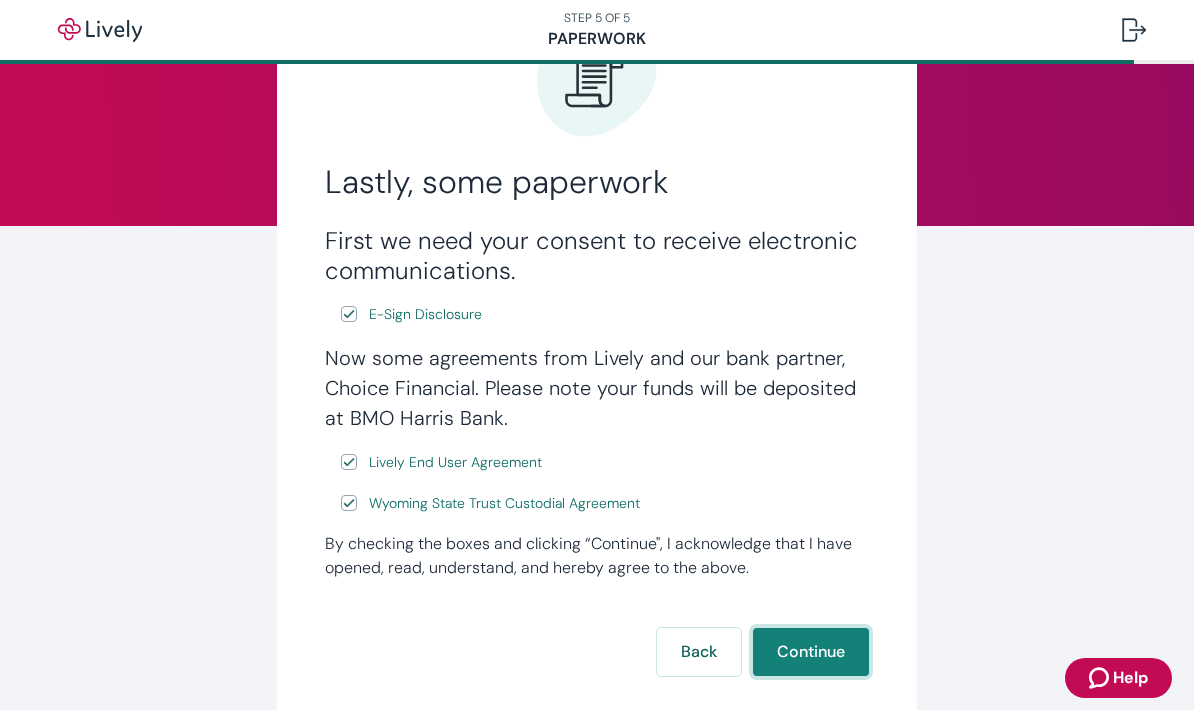 click on "Continue" at bounding box center (811, 652) 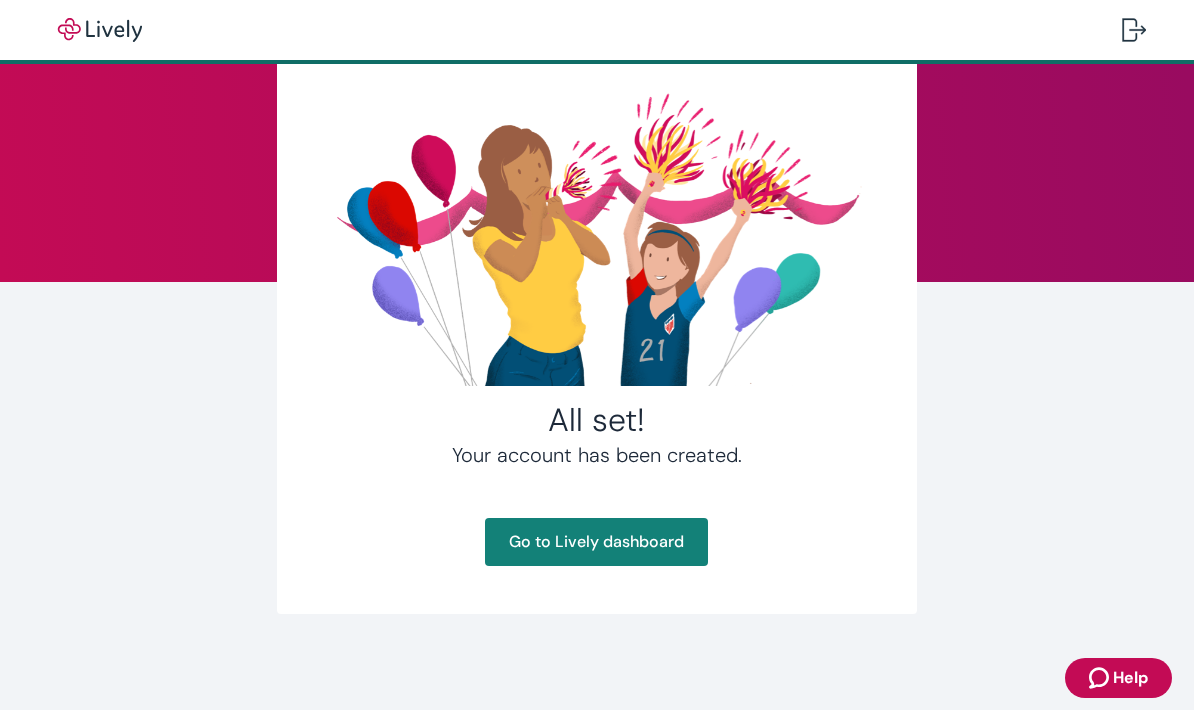 scroll, scrollTop: 0, scrollLeft: 0, axis: both 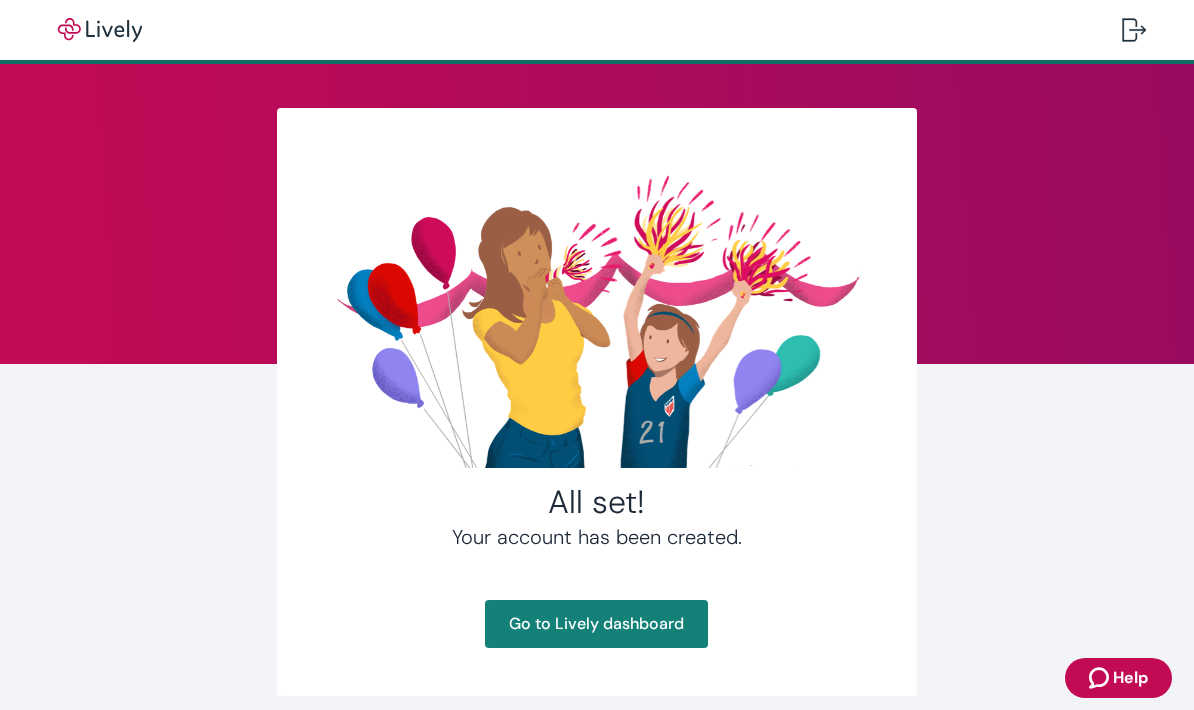 click on "All set! Your account has been created. Go to Lively dashboard" at bounding box center (597, 428) 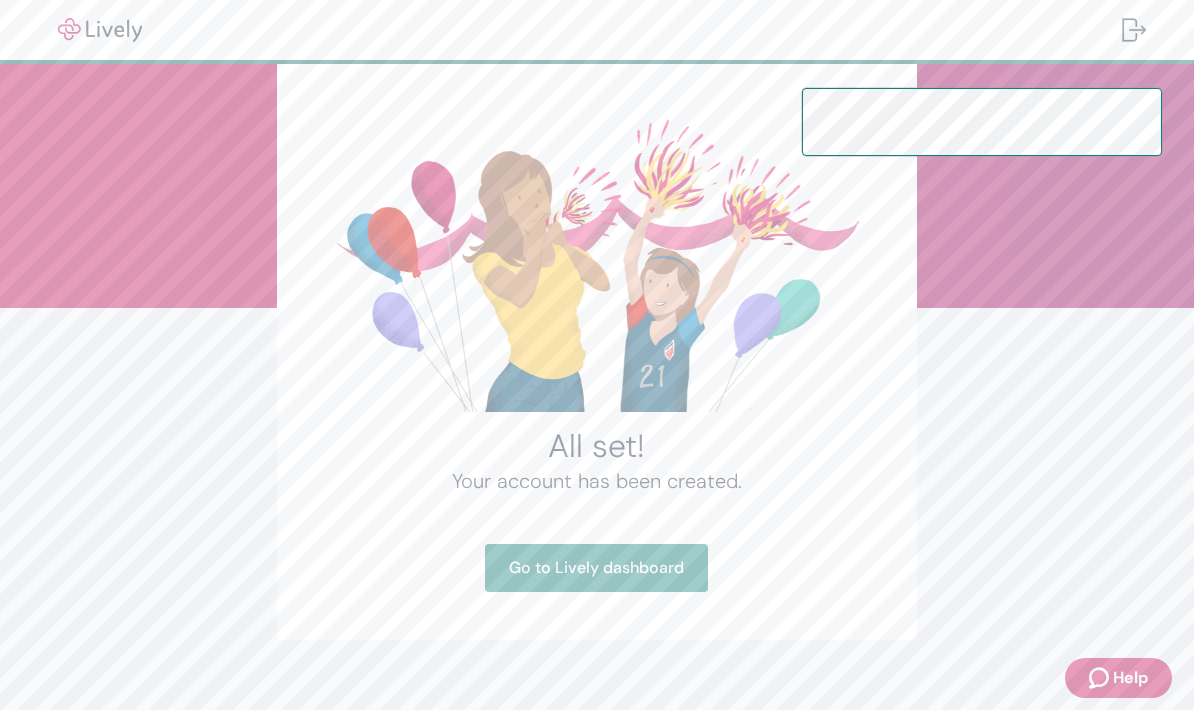 scroll, scrollTop: 59, scrollLeft: 0, axis: vertical 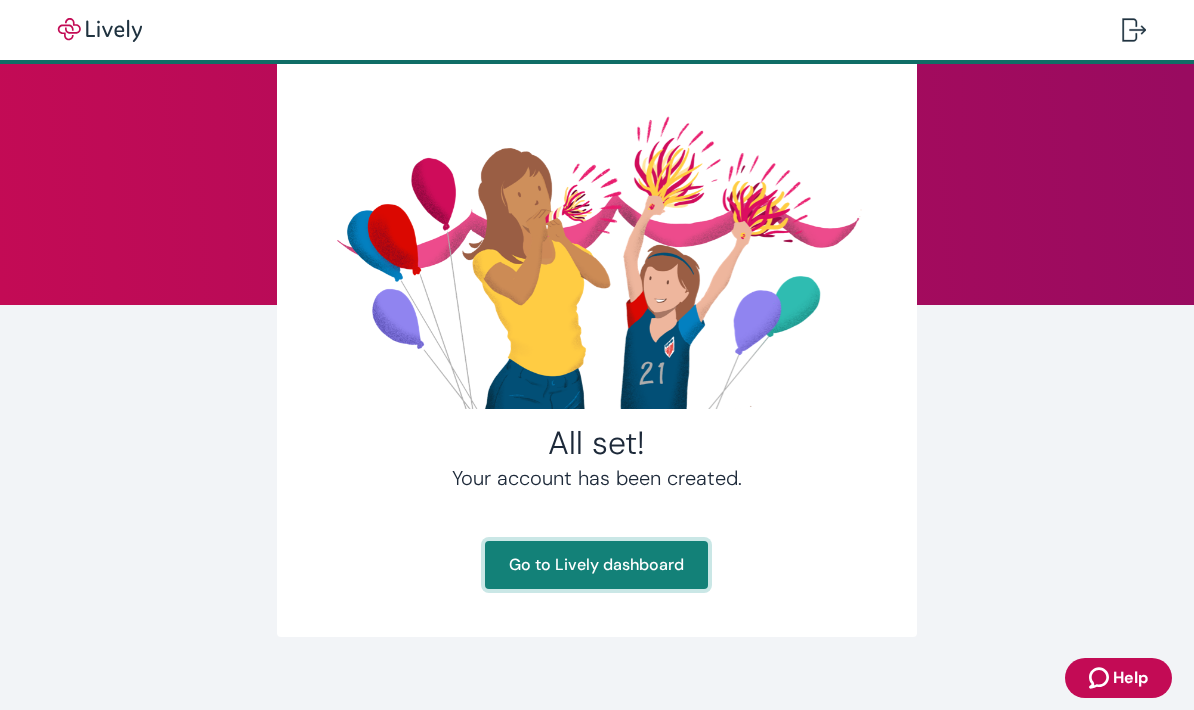 click on "Go to Lively dashboard" at bounding box center (596, 565) 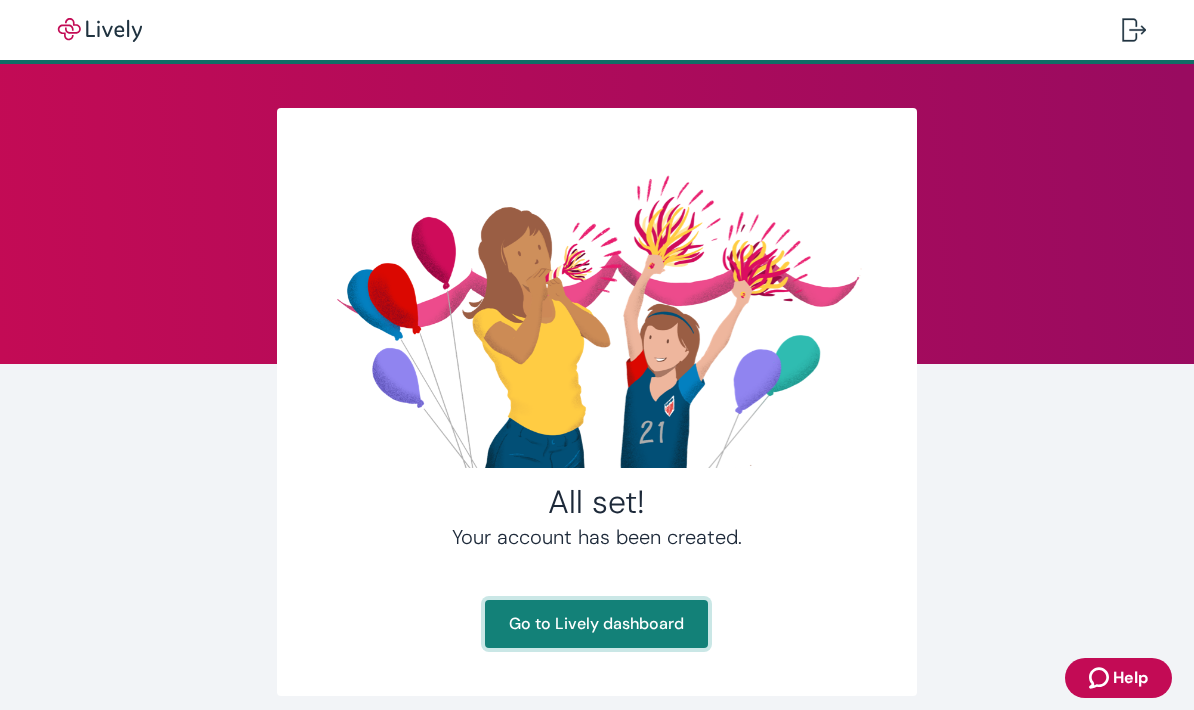 scroll, scrollTop: 0, scrollLeft: 0, axis: both 